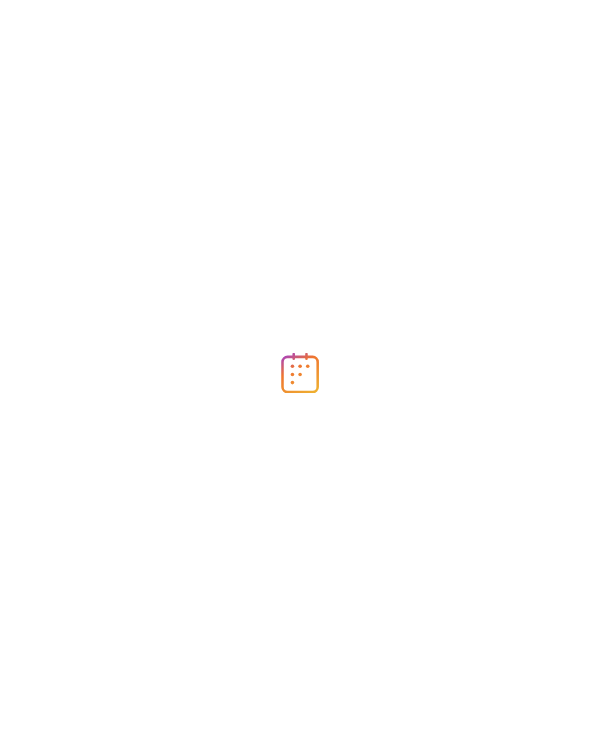 scroll, scrollTop: 0, scrollLeft: 0, axis: both 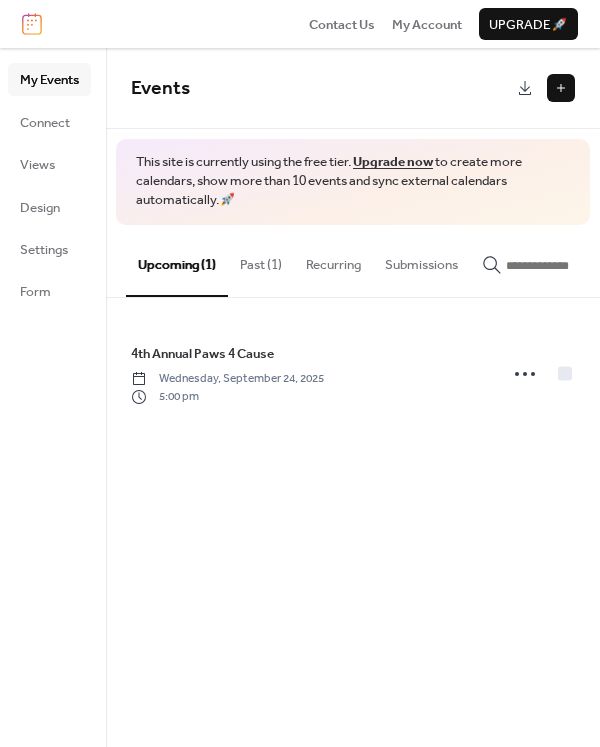 click at bounding box center [561, 88] 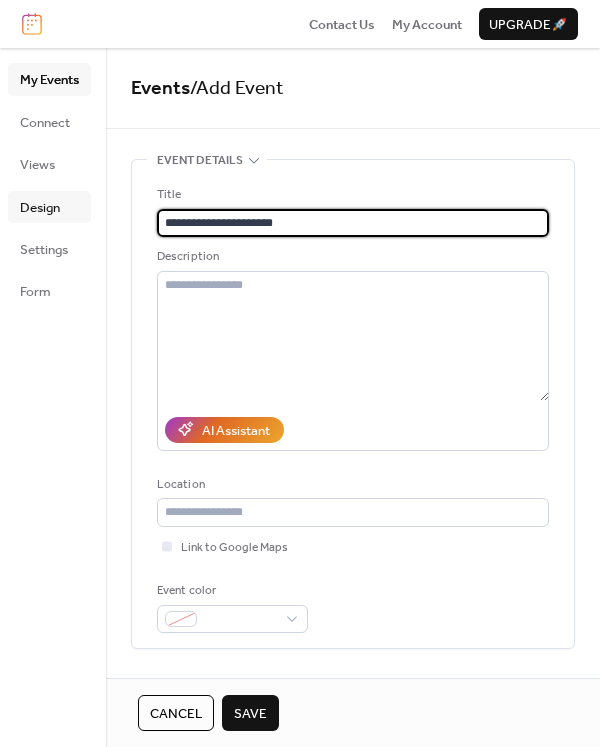 type on "**********" 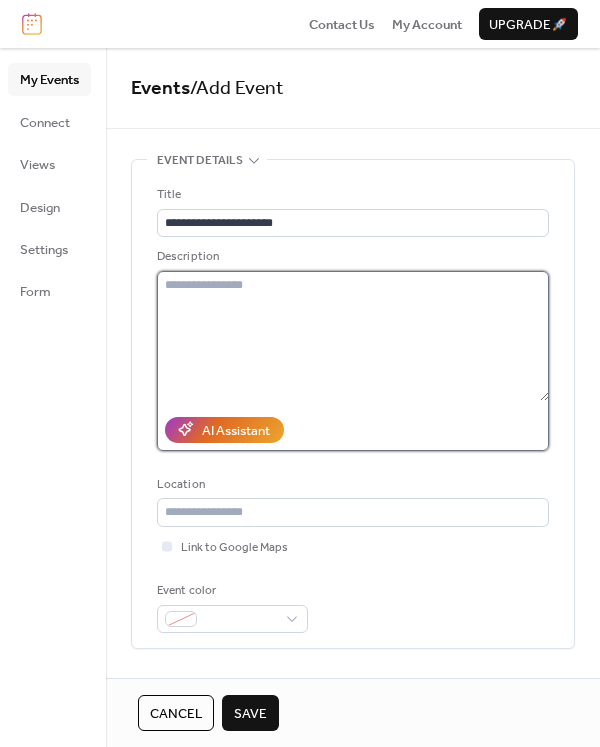 click at bounding box center [353, 336] 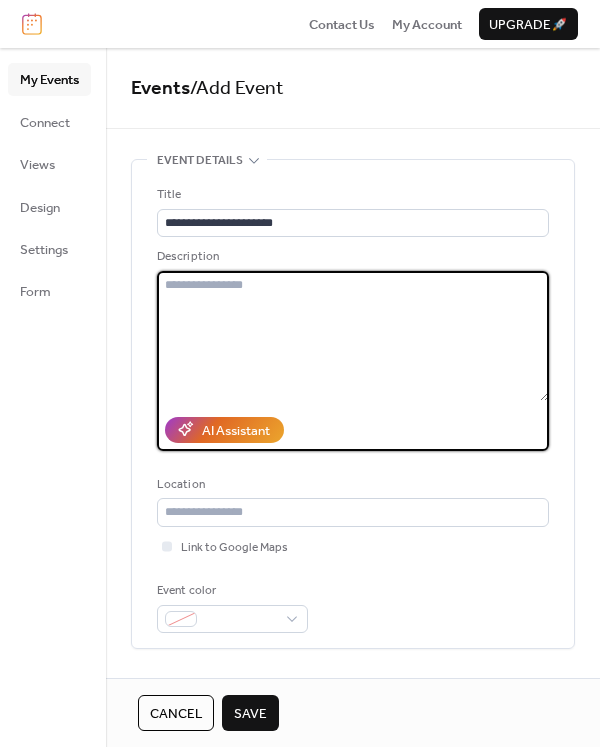 paste on "**********" 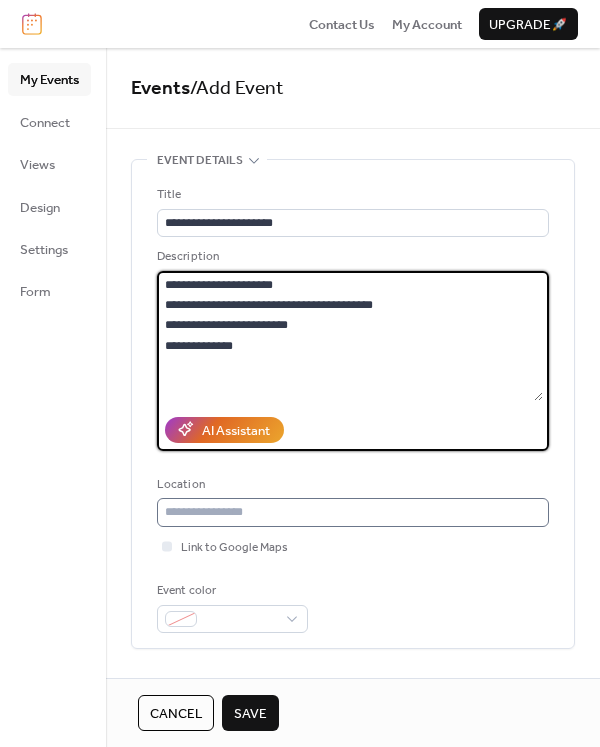 type on "**********" 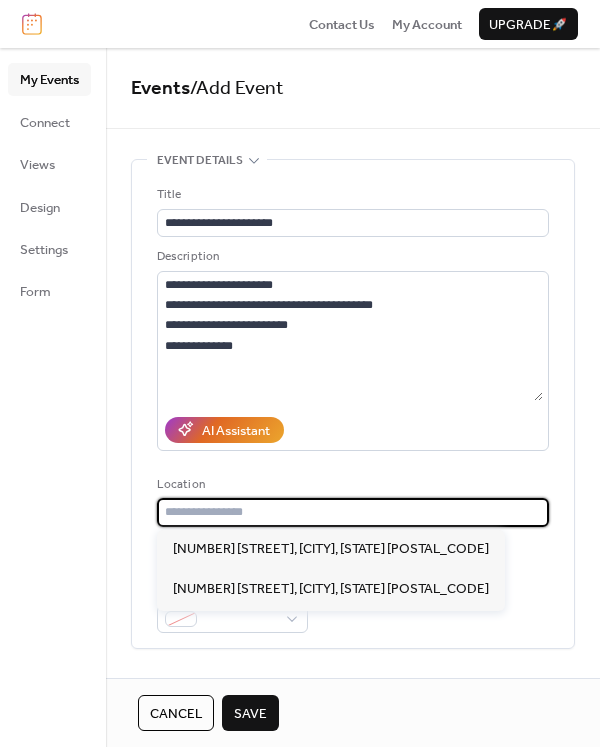 click at bounding box center (353, 512) 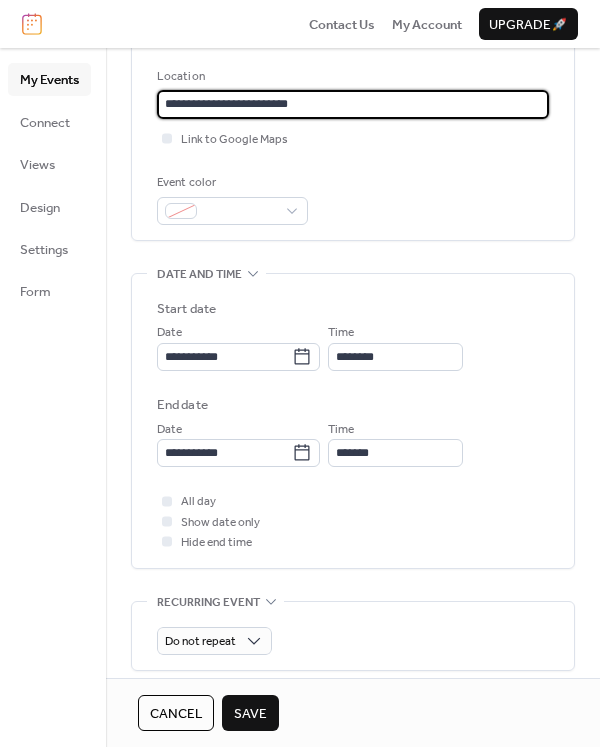 scroll, scrollTop: 412, scrollLeft: 0, axis: vertical 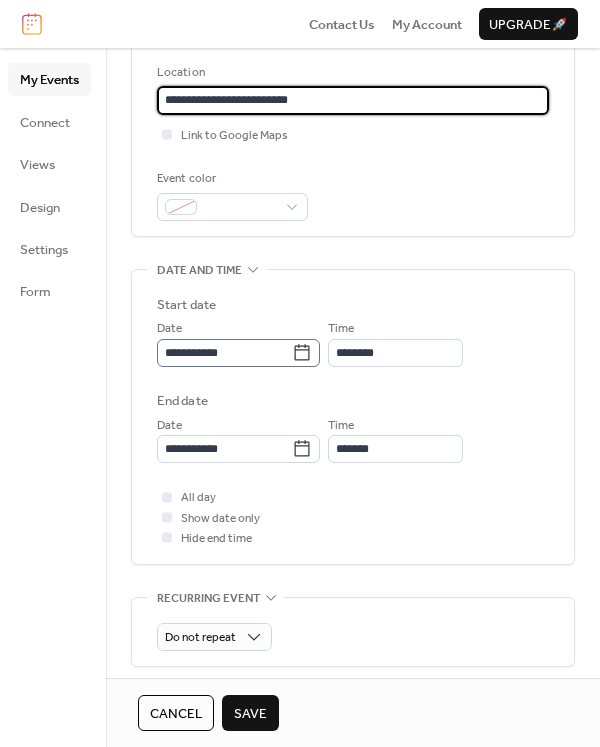 type on "**********" 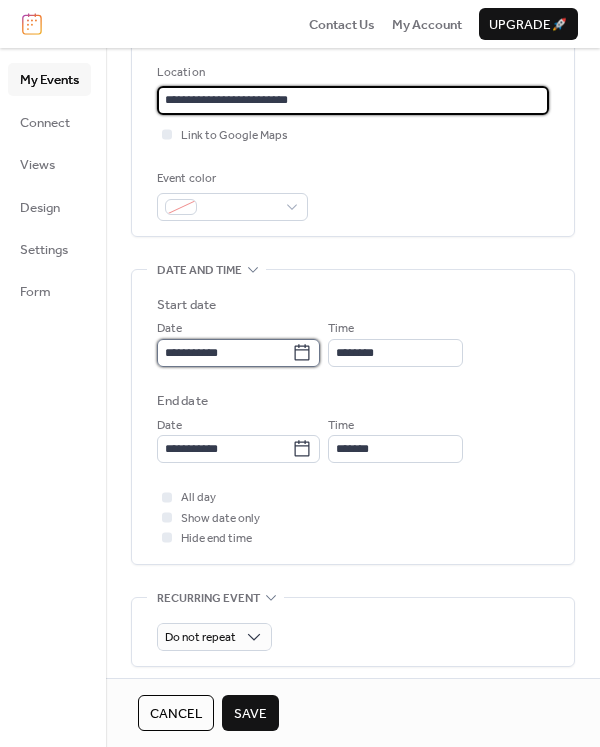 click on "**********" at bounding box center [224, 353] 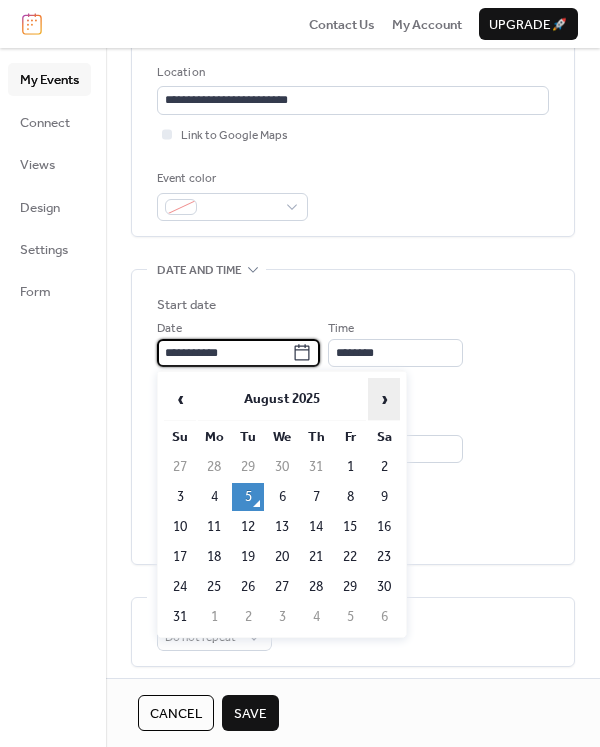 click on "›" at bounding box center [384, 399] 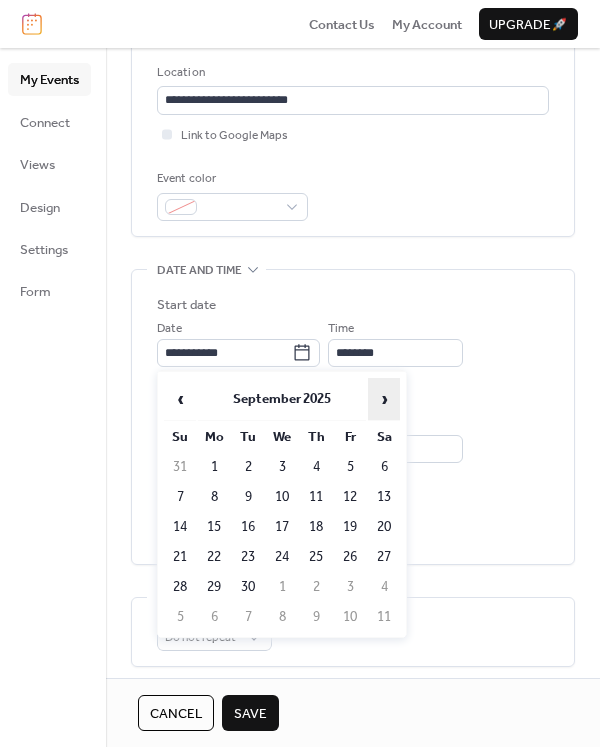 click on "›" at bounding box center (384, 399) 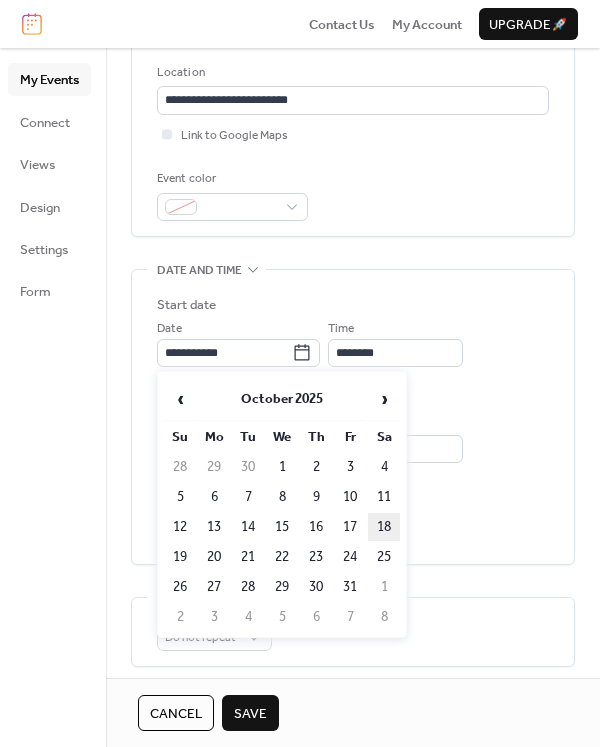 click on "18" at bounding box center (384, 527) 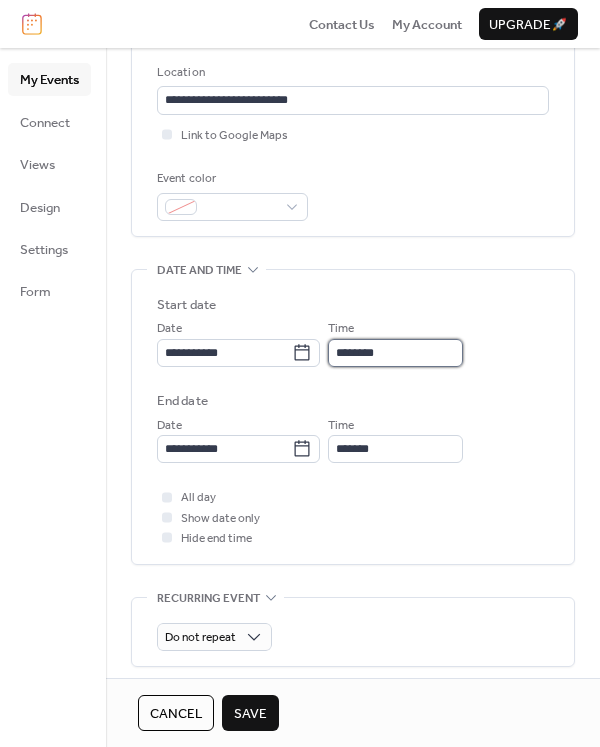 click on "********" at bounding box center [395, 353] 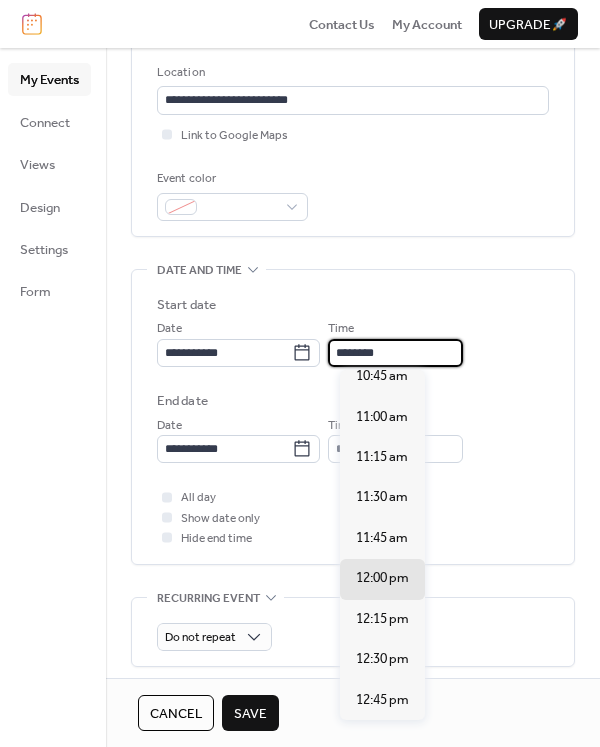 scroll, scrollTop: 1743, scrollLeft: 0, axis: vertical 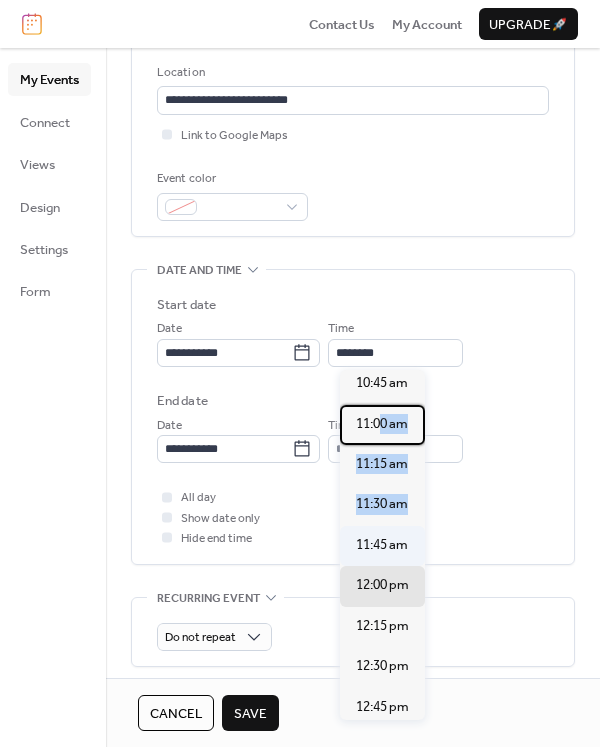 drag, startPoint x: 379, startPoint y: 394, endPoint x: 379, endPoint y: 500, distance: 106 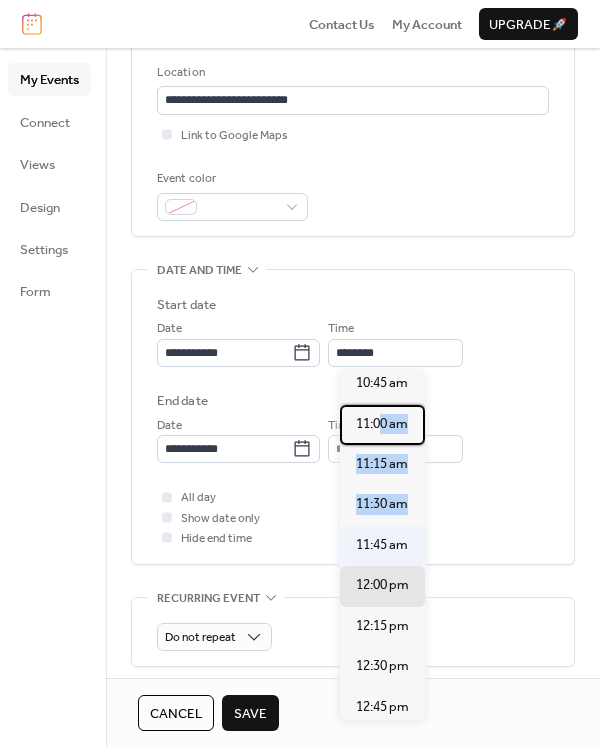 click on "12:00 am 12:15 am 12:30 am 12:45 am 1:00 am 1:15 am 1:30 am 1:45 am 2:00 am 2:15 am 2:30 am 2:45 am 3:00 am 3:15 am 3:30 am 3:45 am 4:00 am 4:15 am 4:30 am 4:45 am 5:00 am 5:15 am 5:30 am 5:45 am 6:00 am 6:15 am 6:30 am 6:45 am 7:00 am 7:15 am 7:30 am 7:45 am 8:00 am 8:15 am 8:30 am 8:45 am 9:00 am 9:15 am 9:30 am 9:45 am 10:00 am 10:15 am 10:30 am 10:45 am 11:00 am 11:15 am 11:30 am 11:45 am 12:00 pm 12:15 pm 12:30 pm 12:45 pm 1:00 pm 1:15 pm 1:30 pm 1:45 pm 2:00 pm 2:15 pm 2:30 pm 2:45 pm 3:00 pm 3:15 pm 3:30 pm 3:45 pm 4:00 pm 4:15 pm 4:30 pm 4:45 pm 5:00 pm 5:15 pm 5:30 pm 5:45 pm 6:00 pm 6:15 pm 6:30 pm 6:45 pm 7:00 pm 7:15 pm 7:30 pm 7:45 pm 8:00 pm 8:15 pm 8:30 pm 8:45 pm 9:00 pm 9:15 pm 9:30 pm 9:45 pm 10:00 pm 10:15 pm 10:30 pm 10:45 pm 11:00 pm 11:15 pm 11:30 pm 11:45 pm" at bounding box center [382, 545] 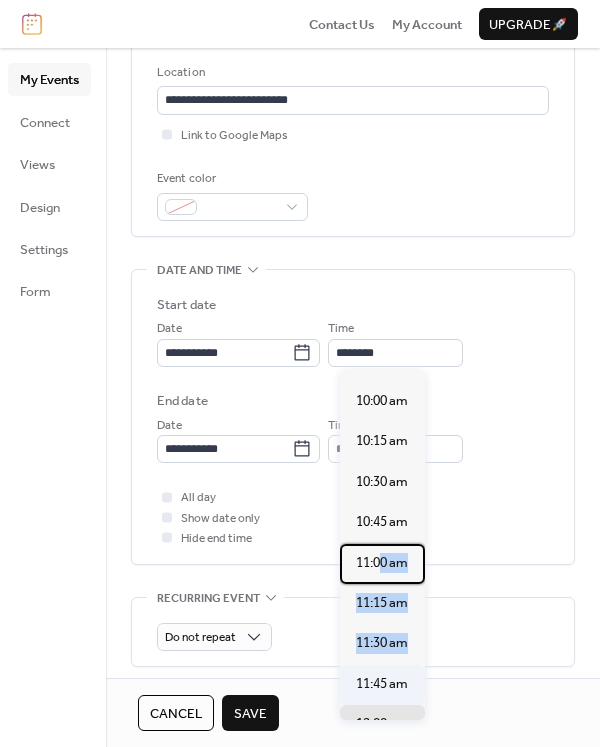 scroll, scrollTop: 1603, scrollLeft: 0, axis: vertical 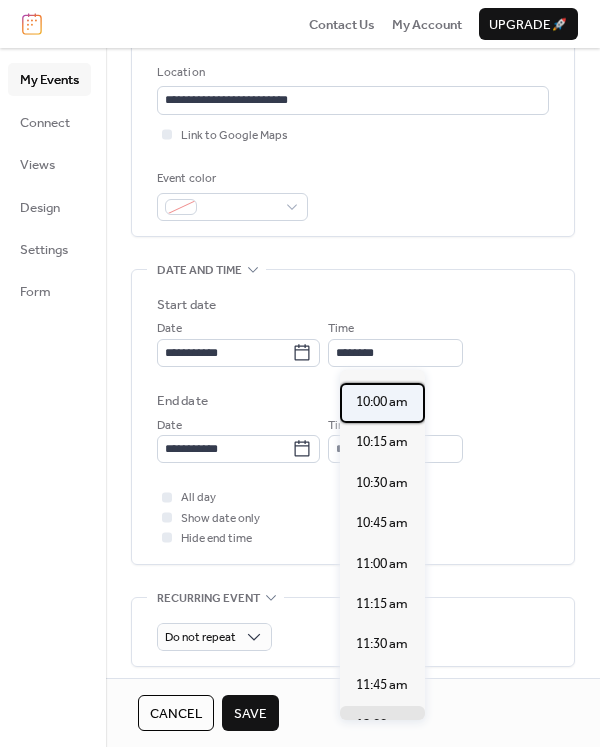click on "10:00 am" at bounding box center (382, 402) 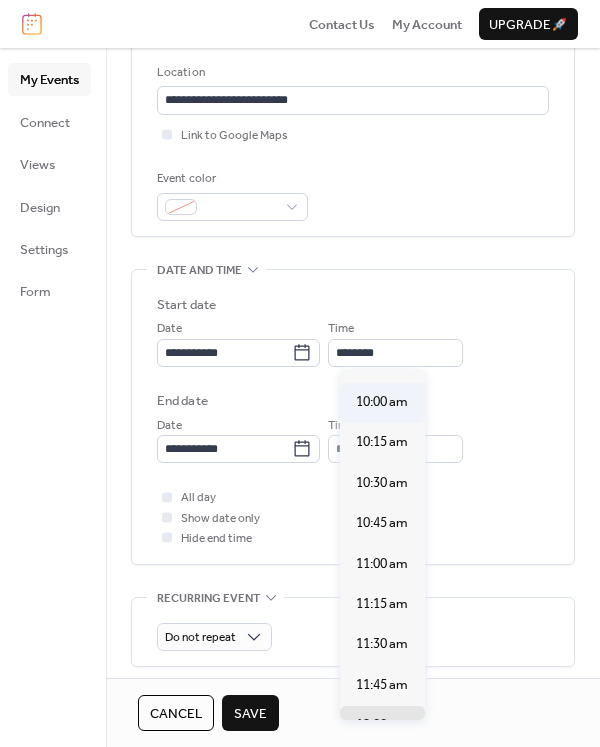 type on "********" 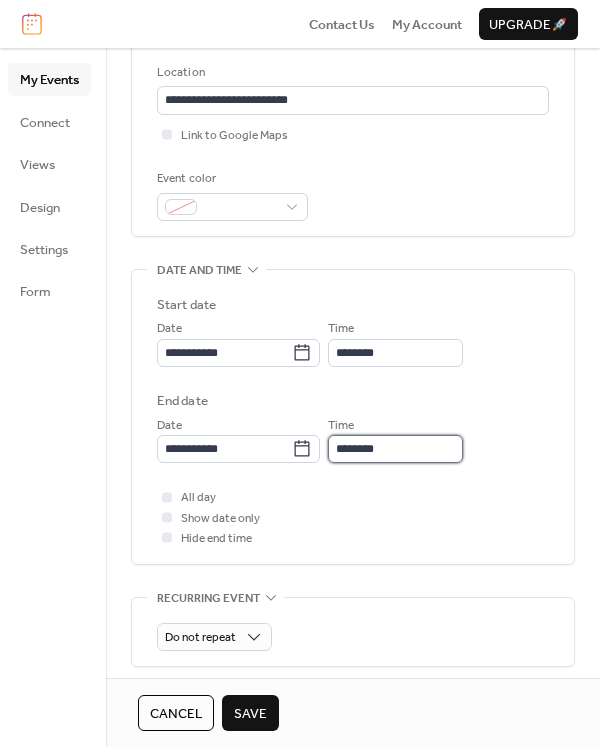 click on "********" at bounding box center [395, 449] 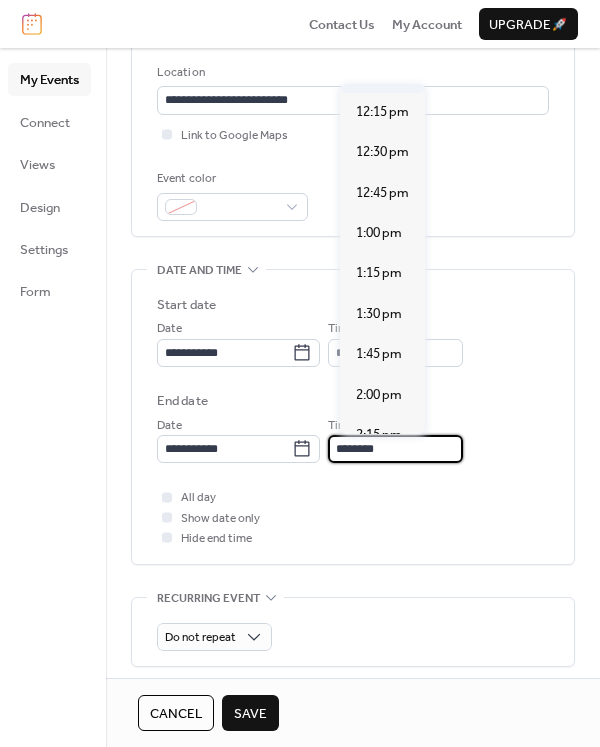 scroll, scrollTop: 534, scrollLeft: 0, axis: vertical 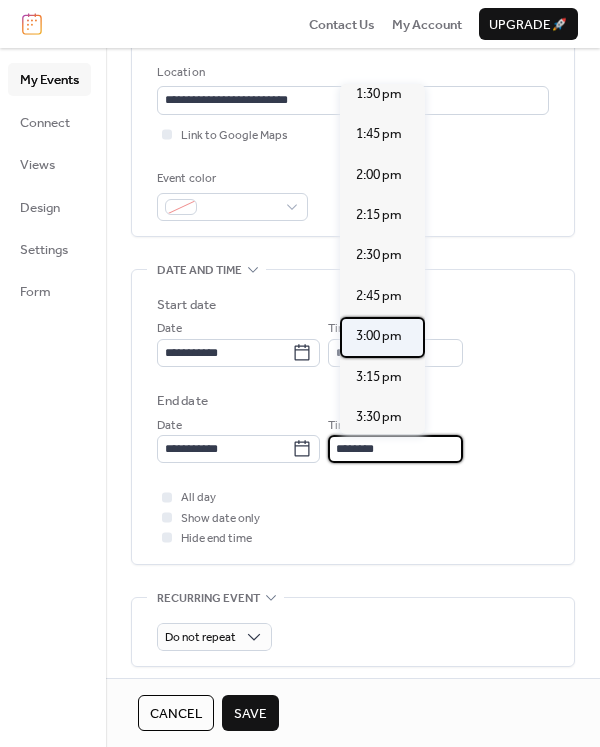 click on "3:00 pm" at bounding box center (379, 336) 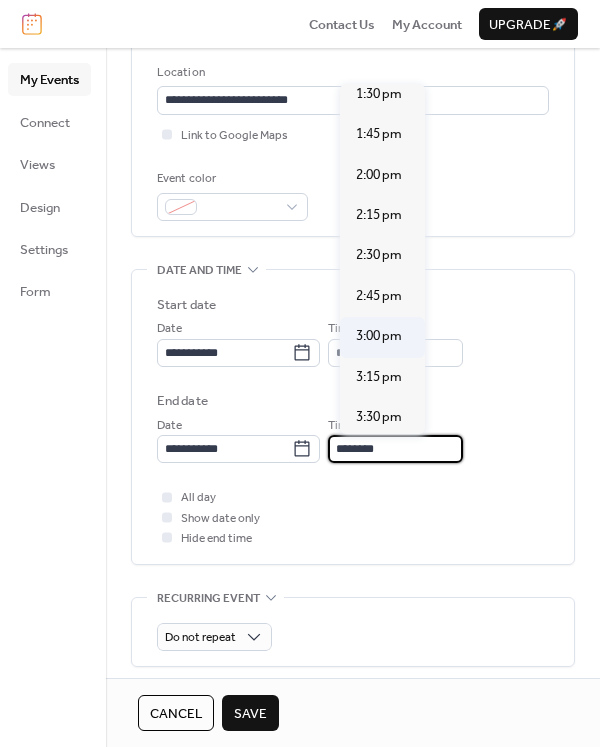type on "*******" 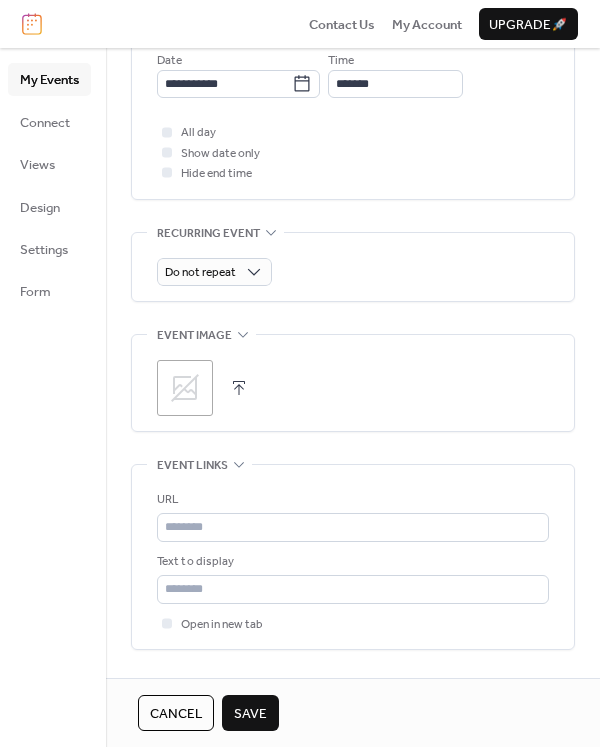 scroll, scrollTop: 786, scrollLeft: 0, axis: vertical 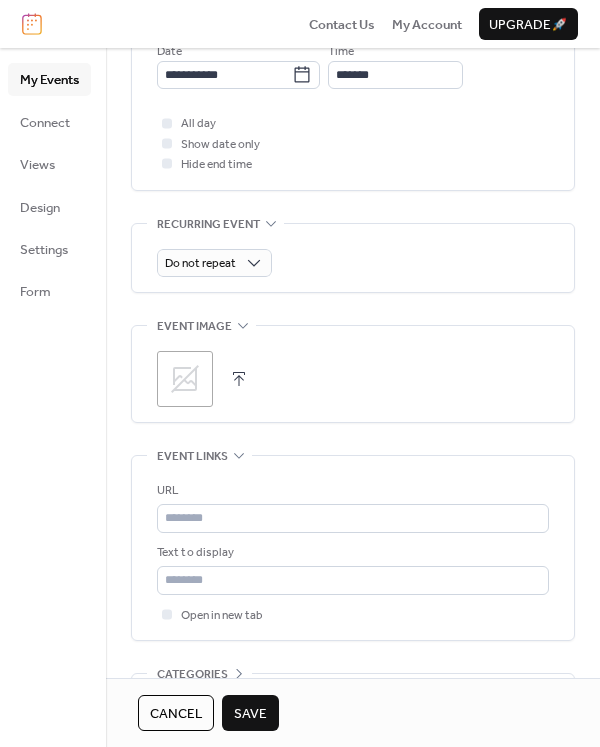 click 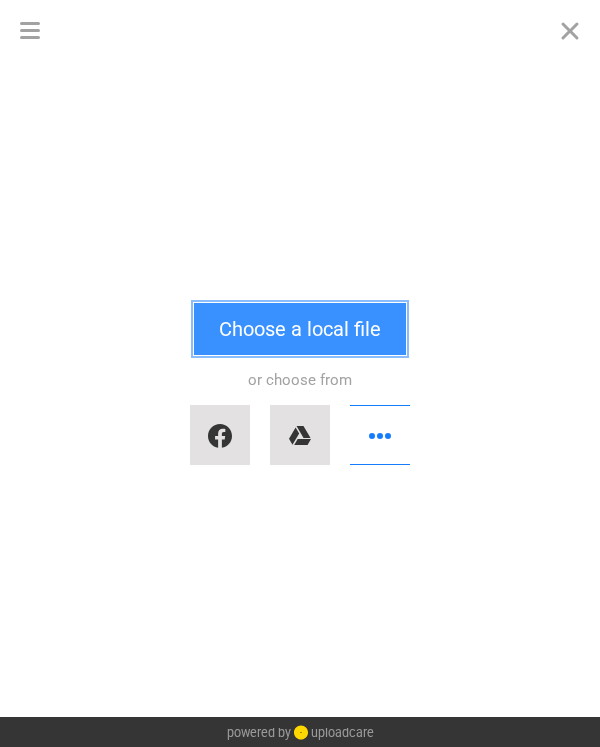 click on "Choose a local file" at bounding box center [300, 329] 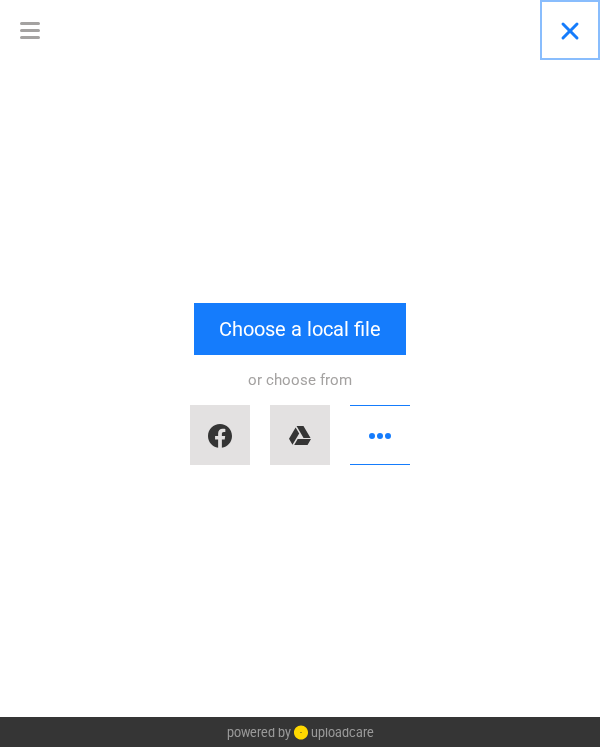 click at bounding box center (570, 30) 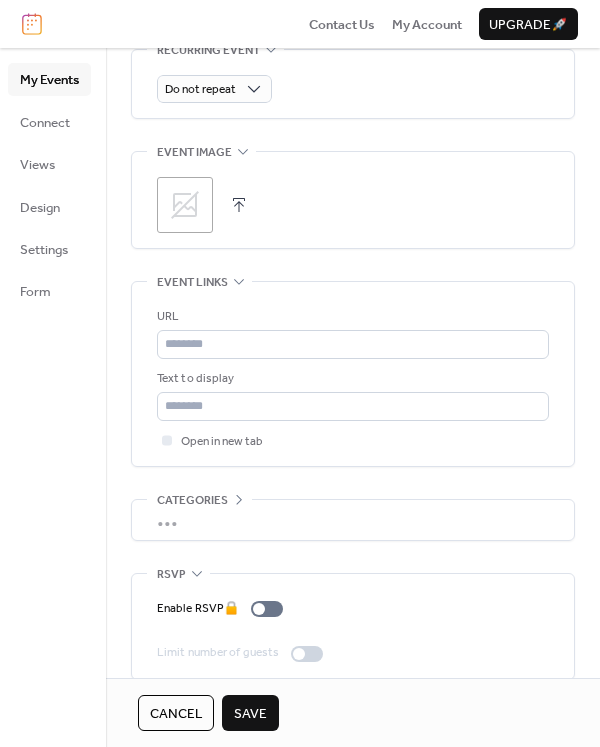 scroll, scrollTop: 976, scrollLeft: 0, axis: vertical 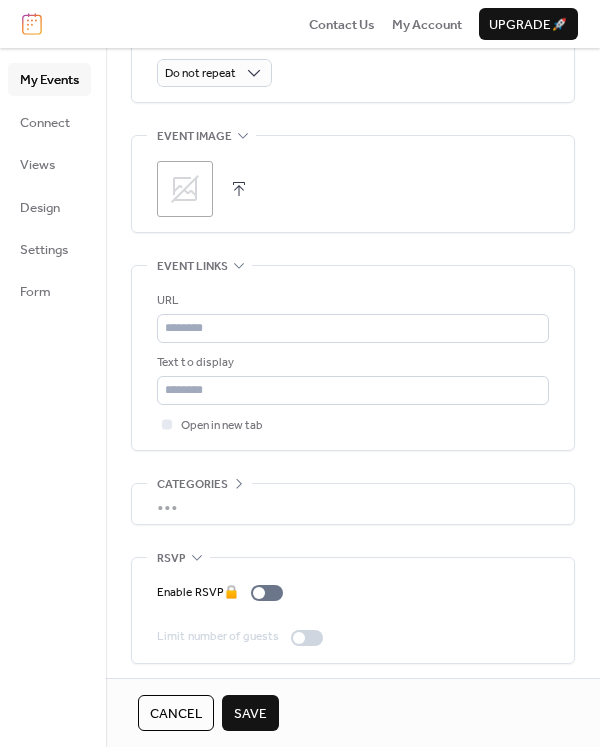 click on "Save" at bounding box center [250, 714] 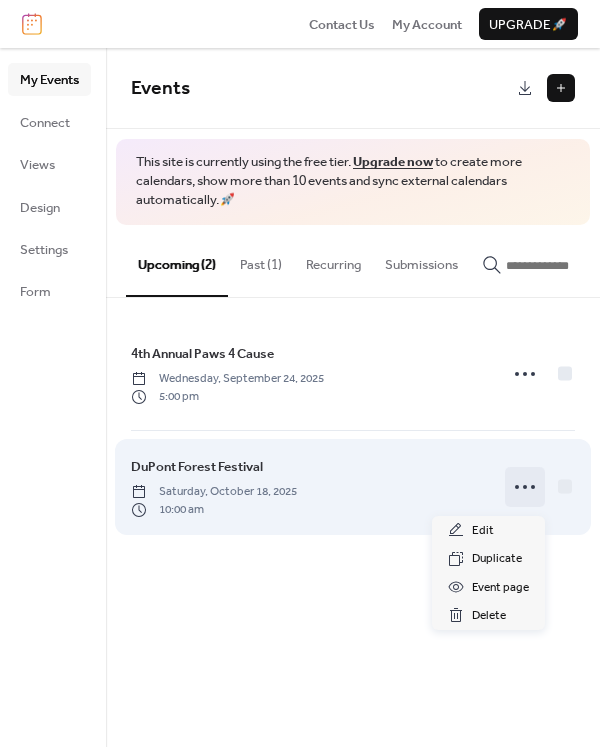 click 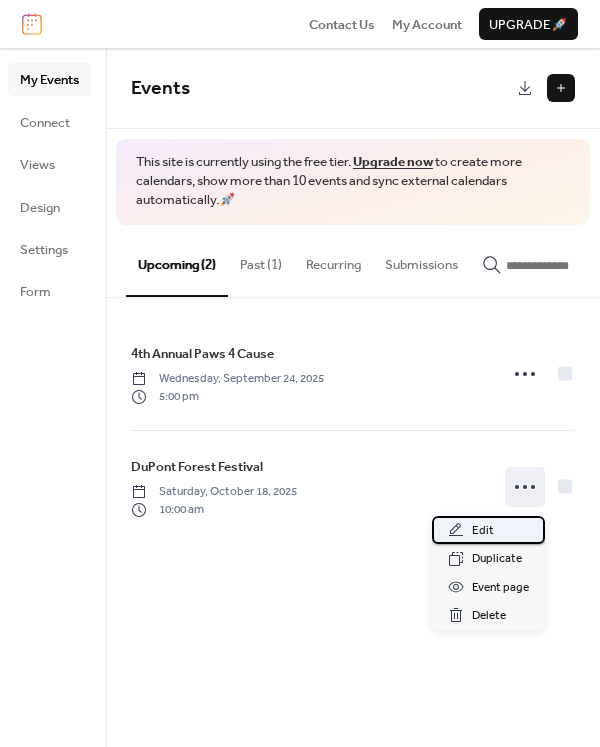click on "Edit" at bounding box center (488, 530) 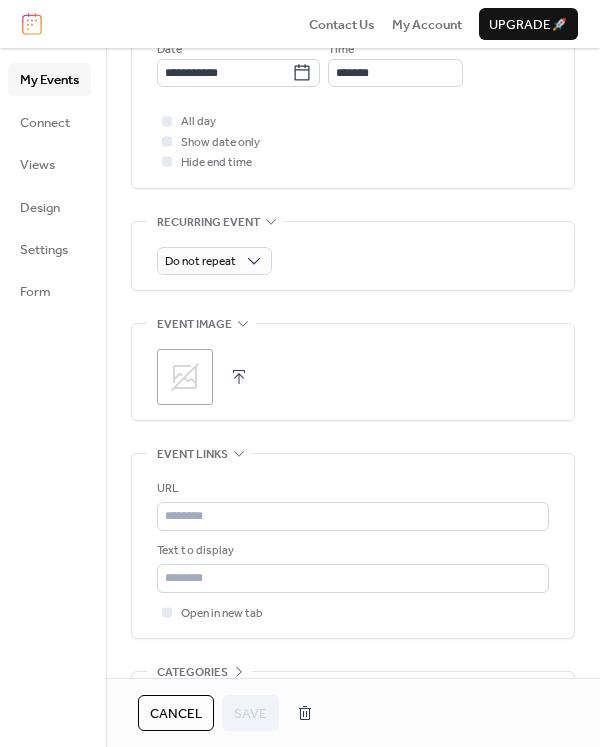 scroll, scrollTop: 976, scrollLeft: 0, axis: vertical 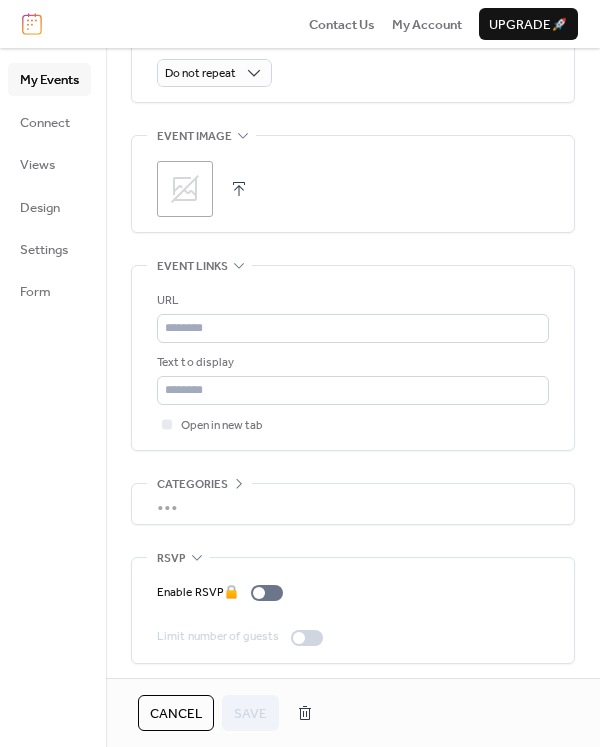 click 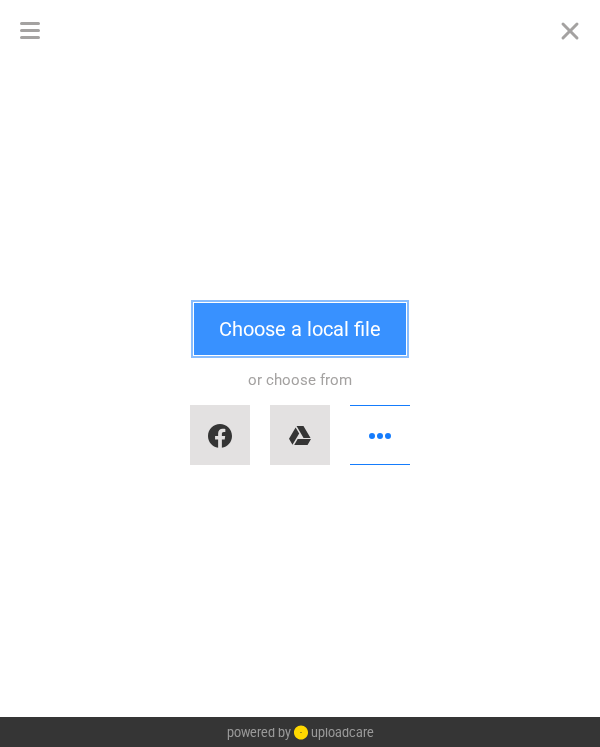 click on "Choose a local file" at bounding box center (300, 329) 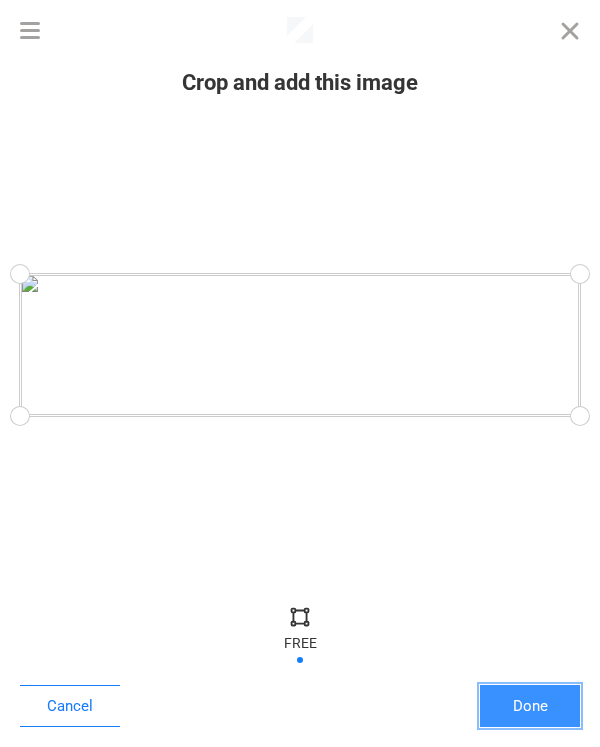 click on "Done" at bounding box center [530, 706] 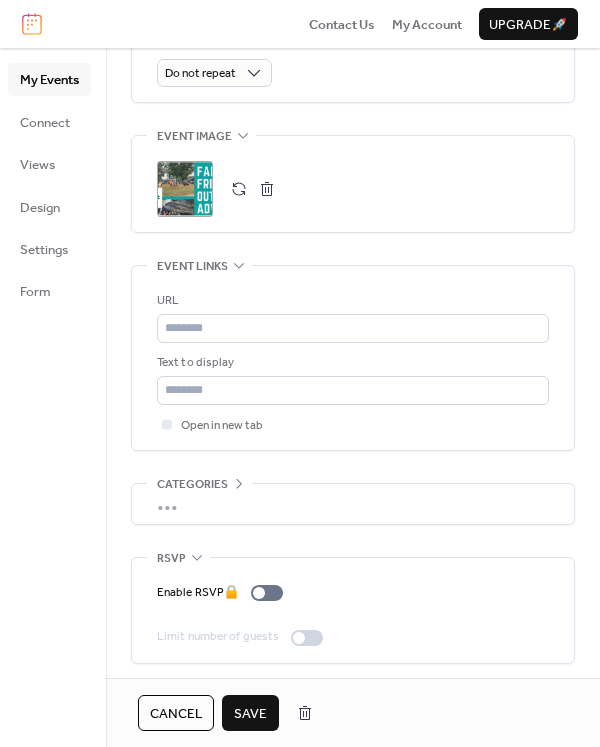 click on "Save" at bounding box center [250, 714] 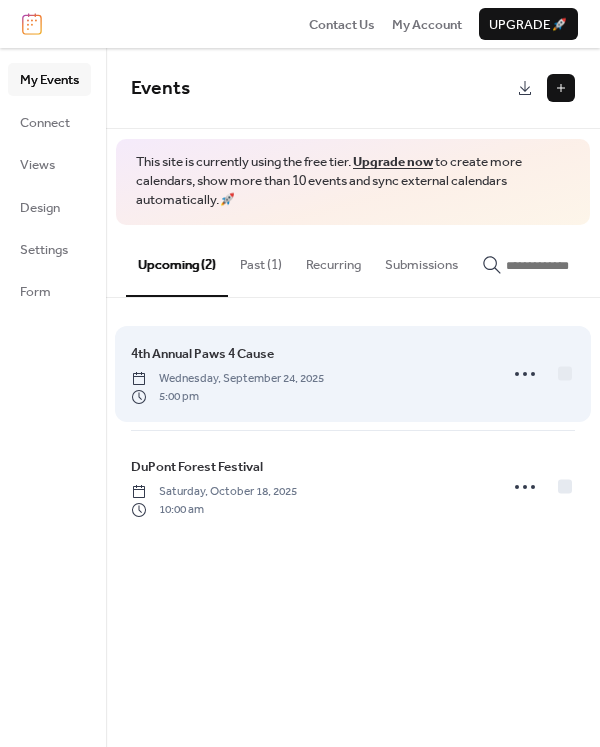 click on "[ORDINAL] Annual Paws 4 Cause [DAY] [MONTH] [DATE], [YEAR] [TIME]" at bounding box center [308, 374] 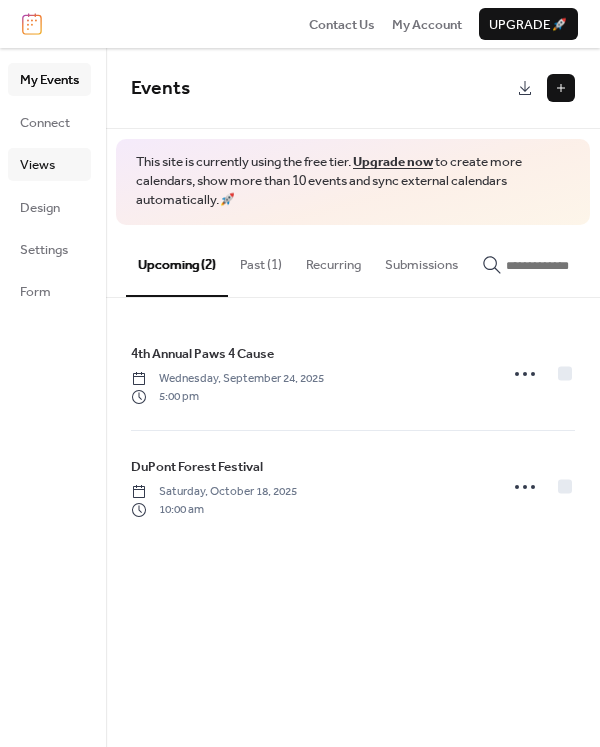 click on "Views" at bounding box center (37, 165) 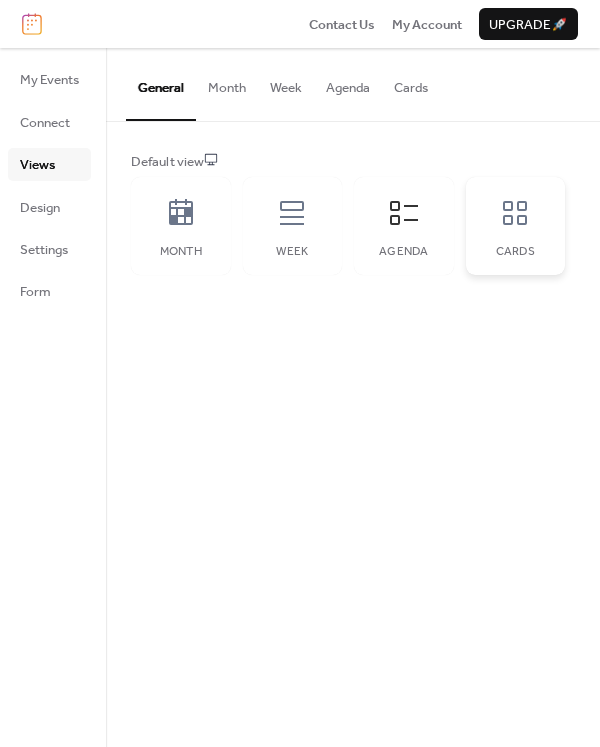 click 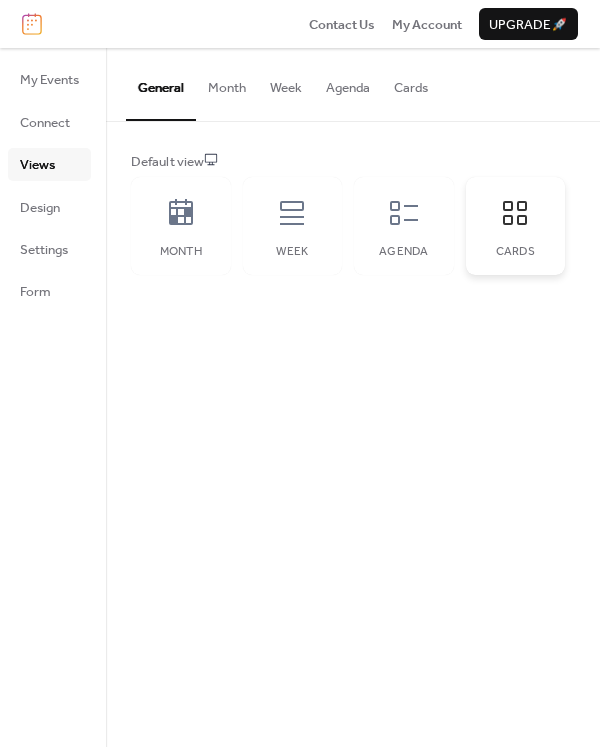 click 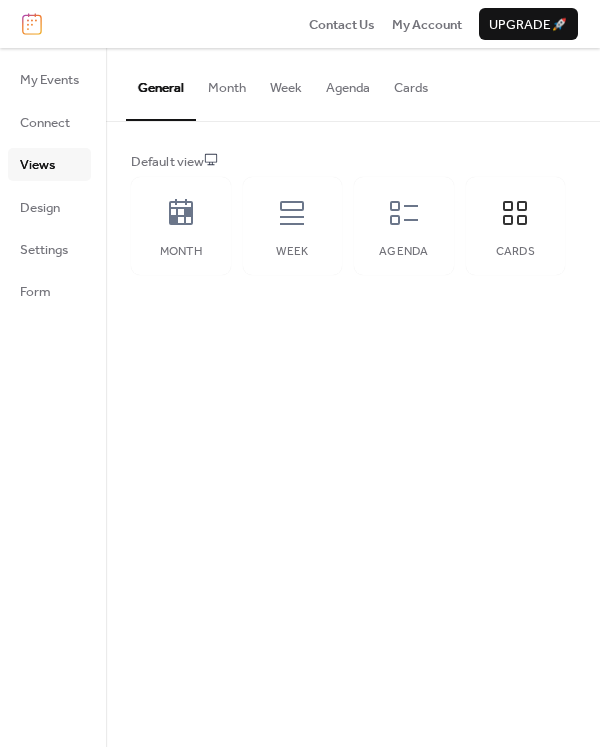 click on "Cards" at bounding box center (411, 83) 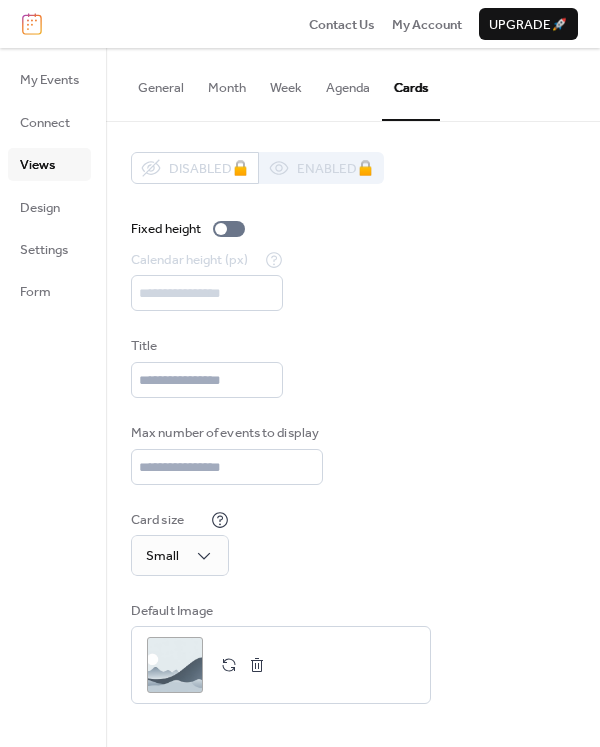 click on "Agenda" at bounding box center [348, 83] 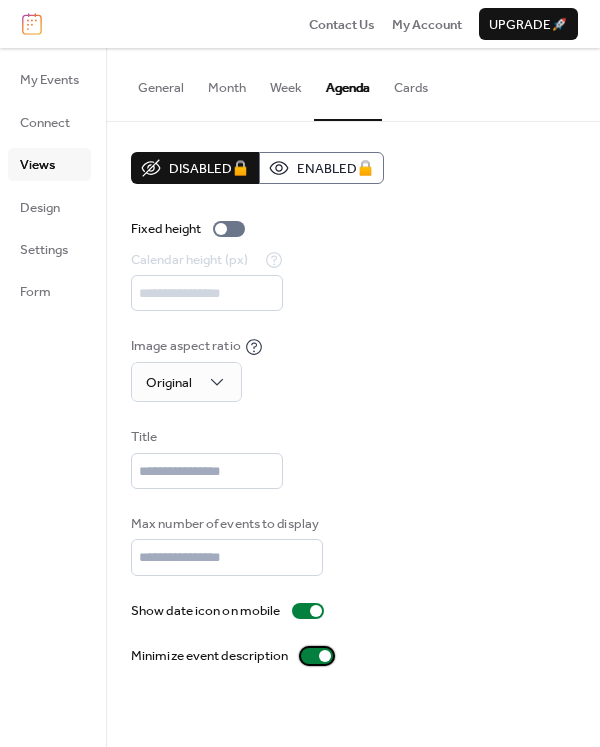 click at bounding box center [317, 656] 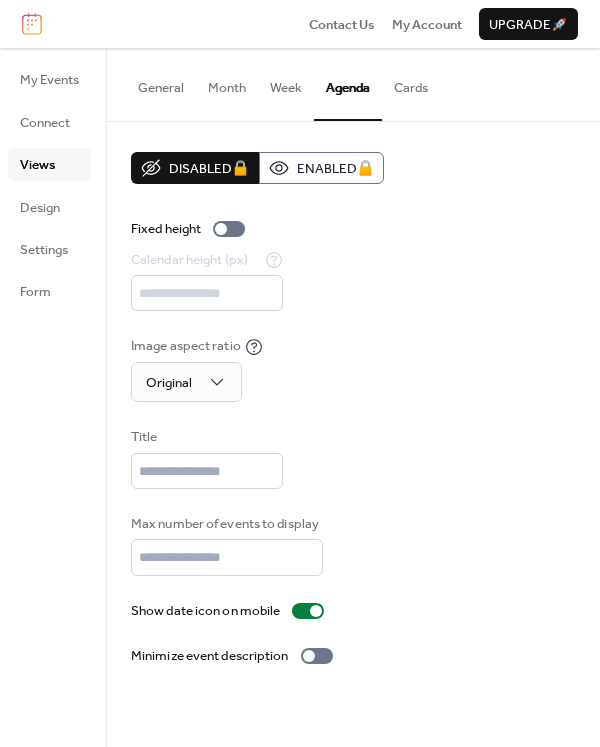 click on "Cards" at bounding box center [411, 83] 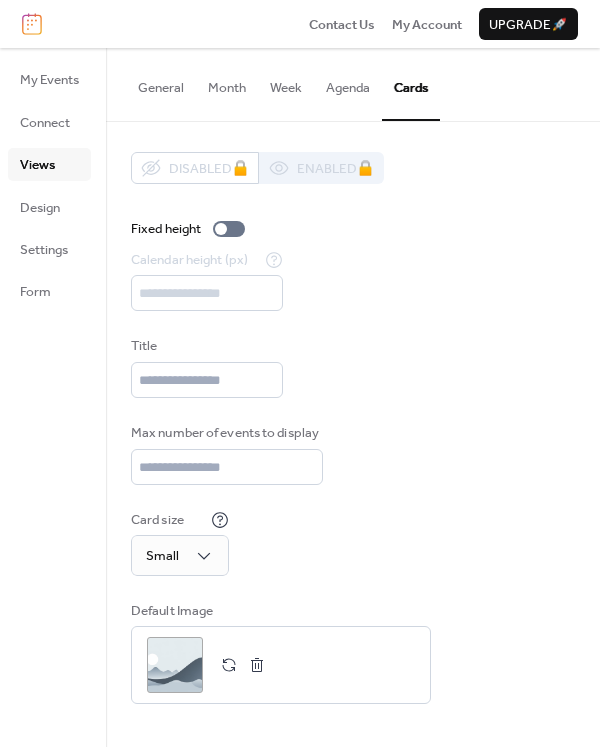 click on "Agenda" at bounding box center (348, 83) 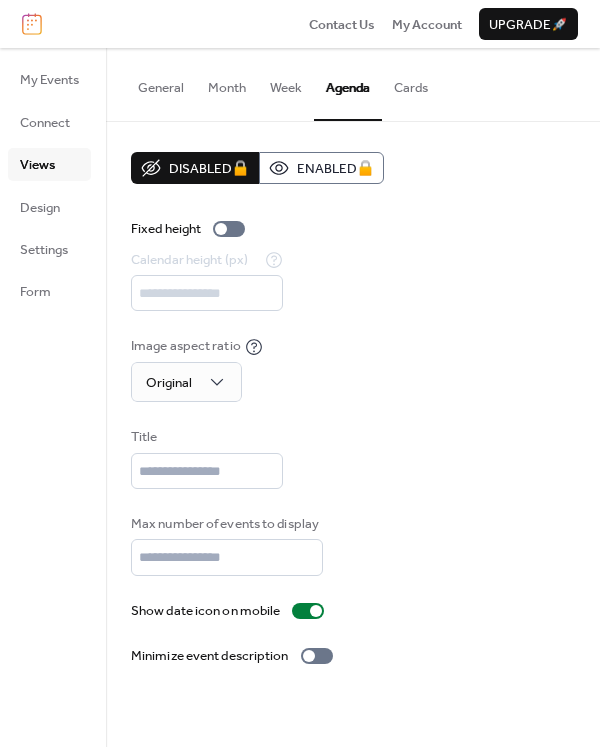 click on "Cards" at bounding box center [411, 83] 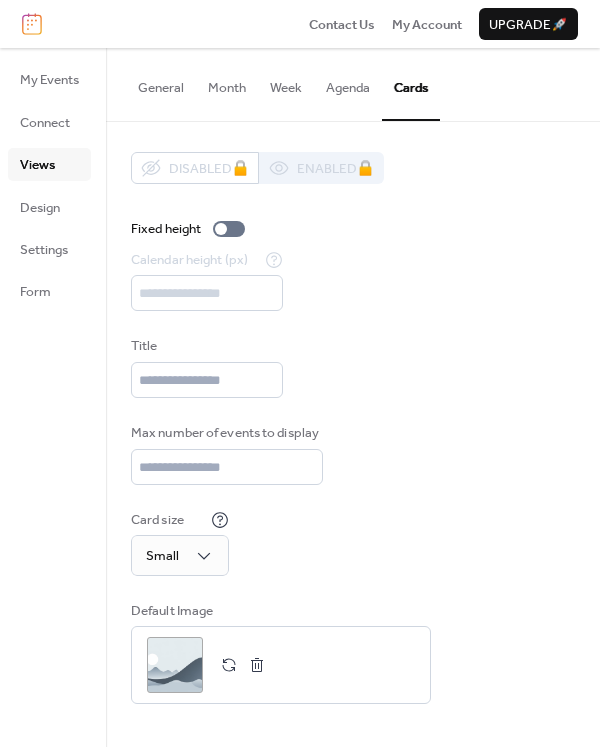 click on "Agenda" at bounding box center (348, 83) 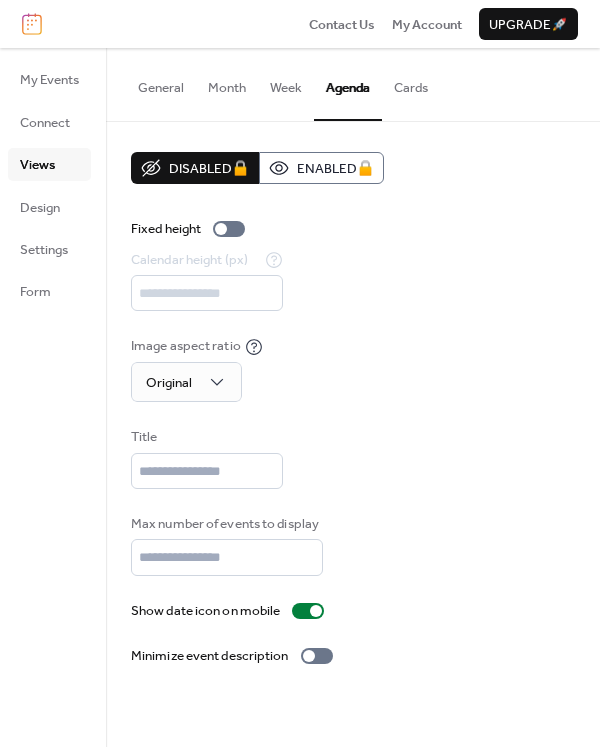 click on "Week" at bounding box center (286, 83) 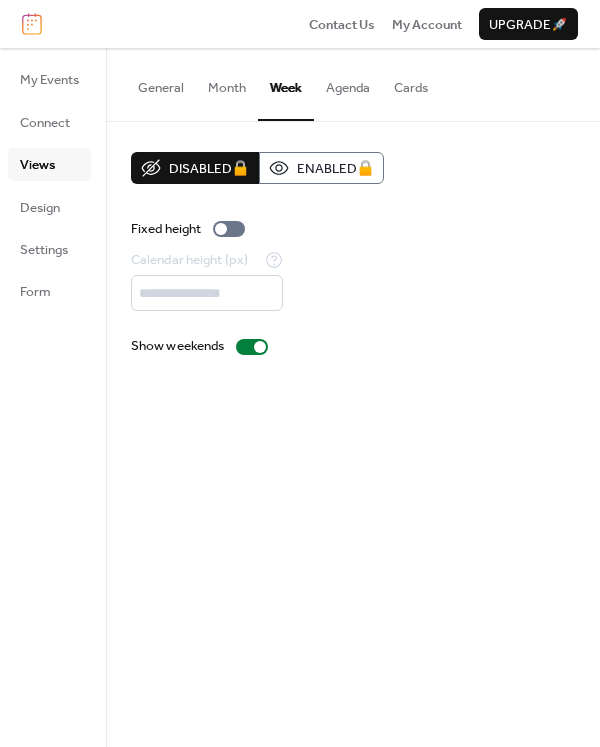 click on "Agenda" at bounding box center (348, 83) 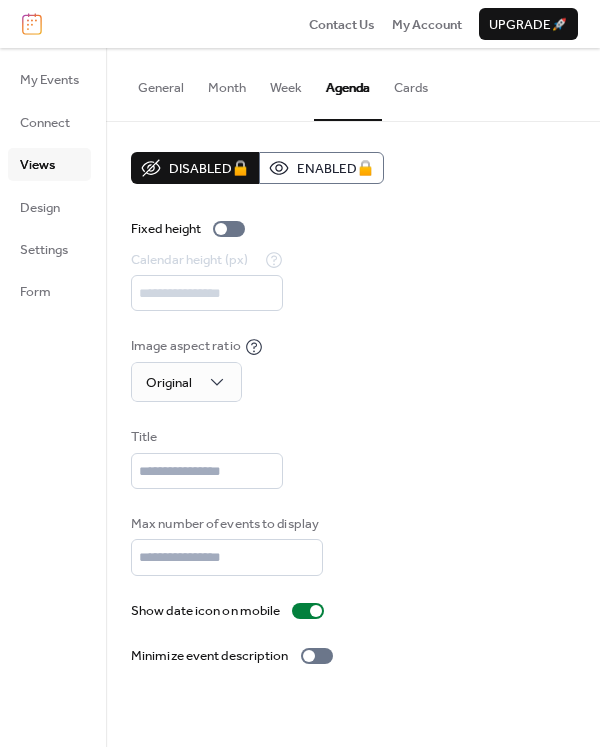 click on "Cards" at bounding box center (411, 83) 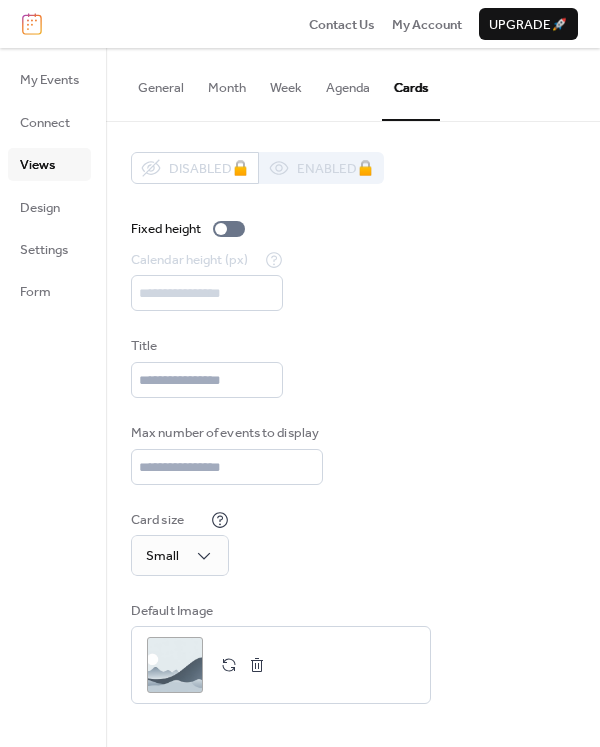 click on "Agenda" at bounding box center [348, 83] 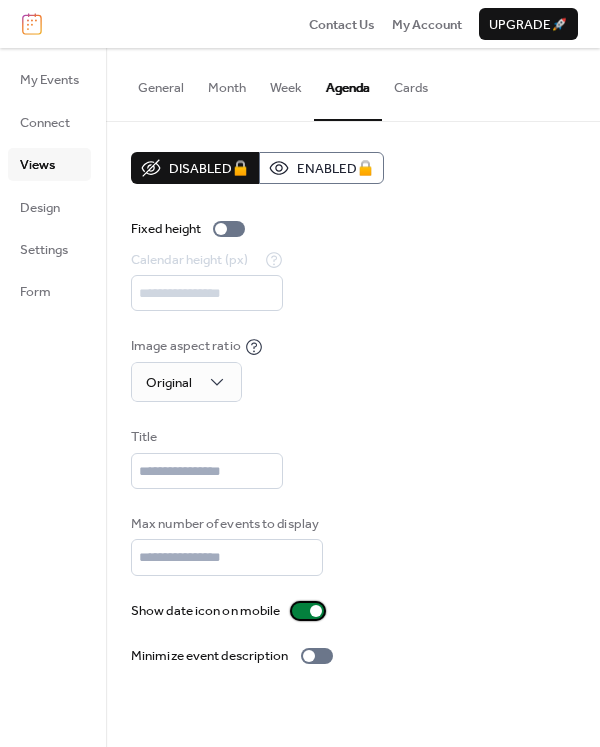 click at bounding box center (316, 611) 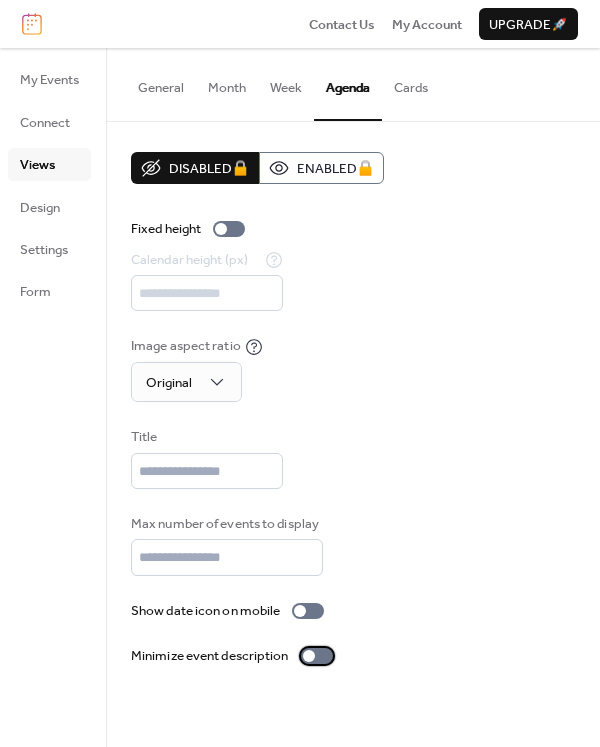 click at bounding box center (309, 656) 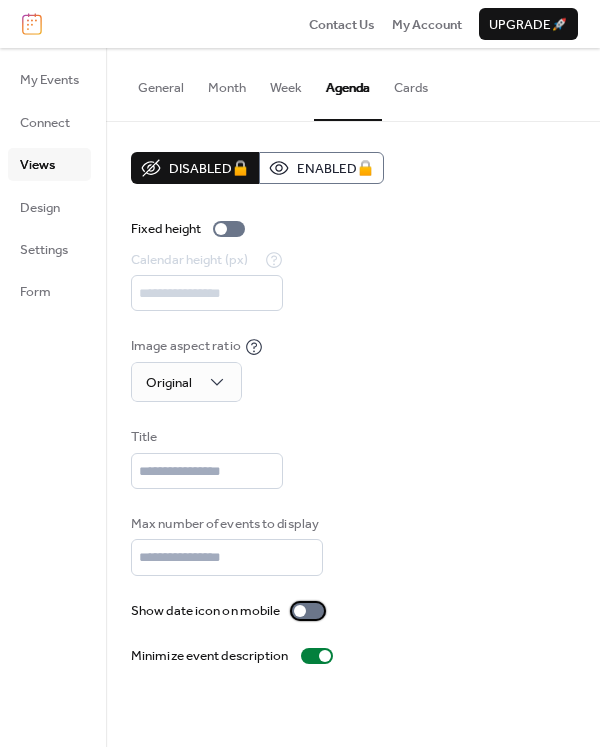 click at bounding box center (308, 611) 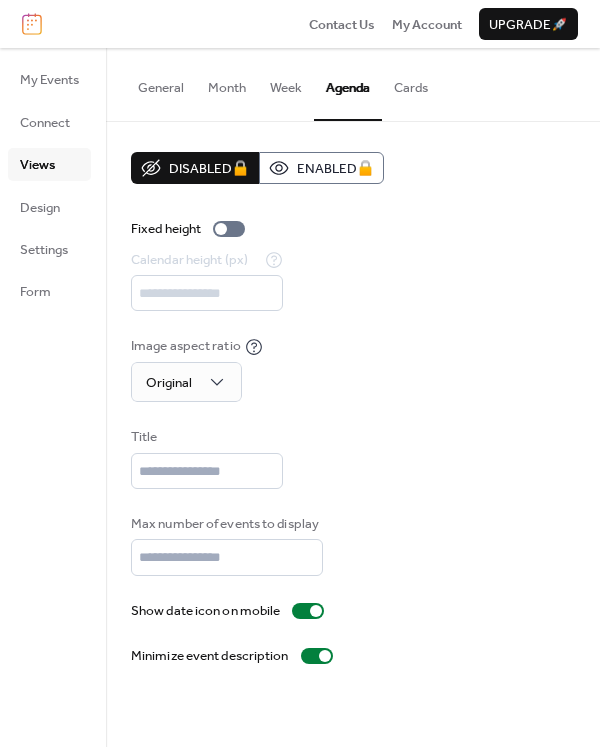 click on "Views" at bounding box center [37, 165] 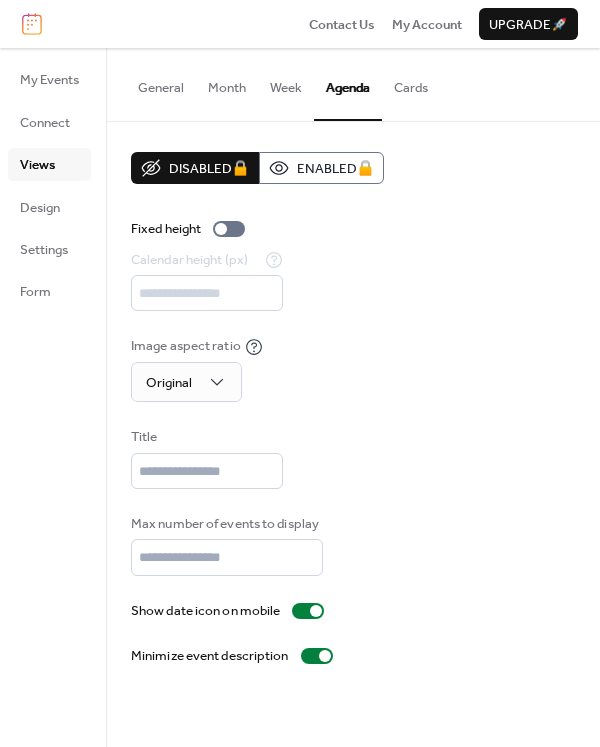 click on "General" at bounding box center [161, 83] 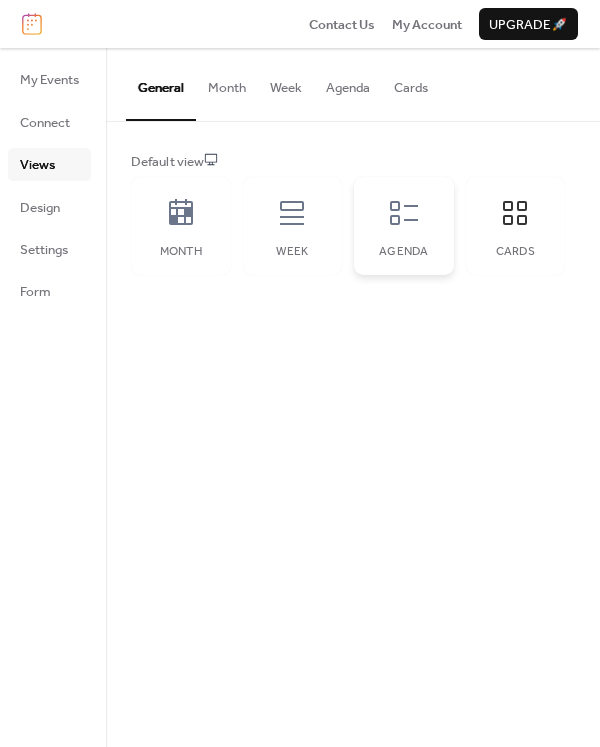 click on "Agenda" at bounding box center (404, 226) 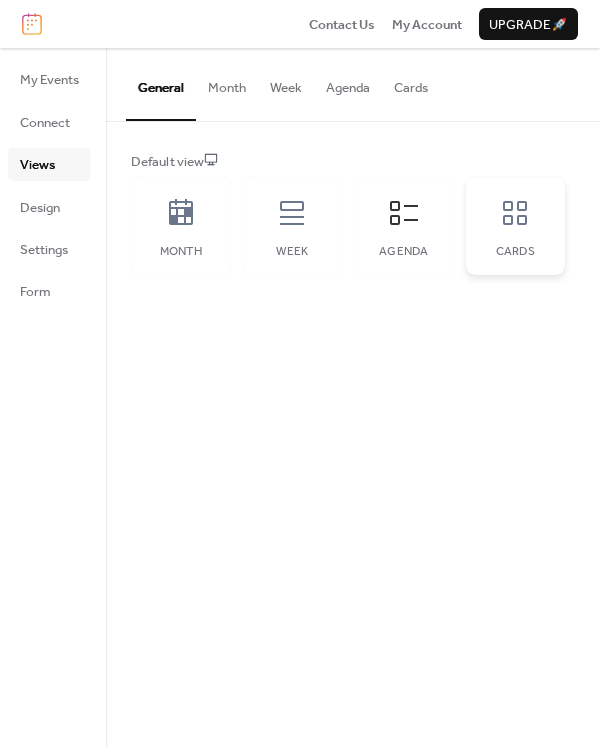 click 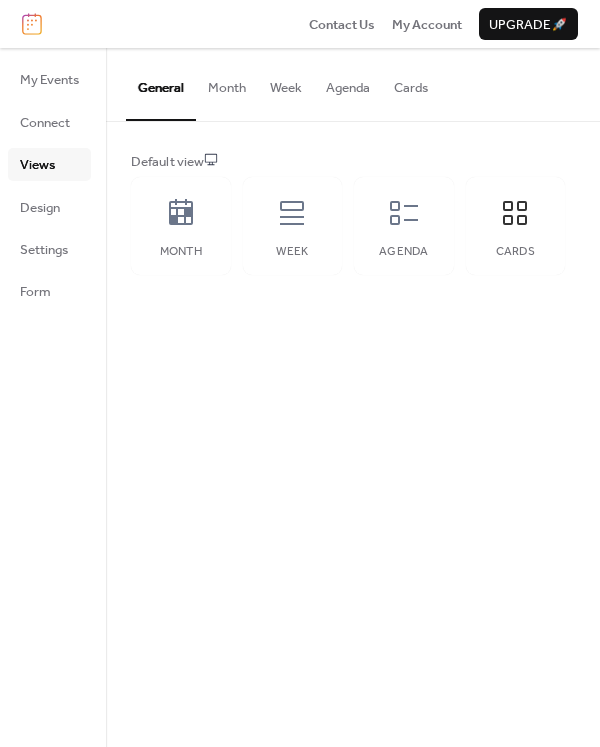 click on "Cards" at bounding box center (411, 83) 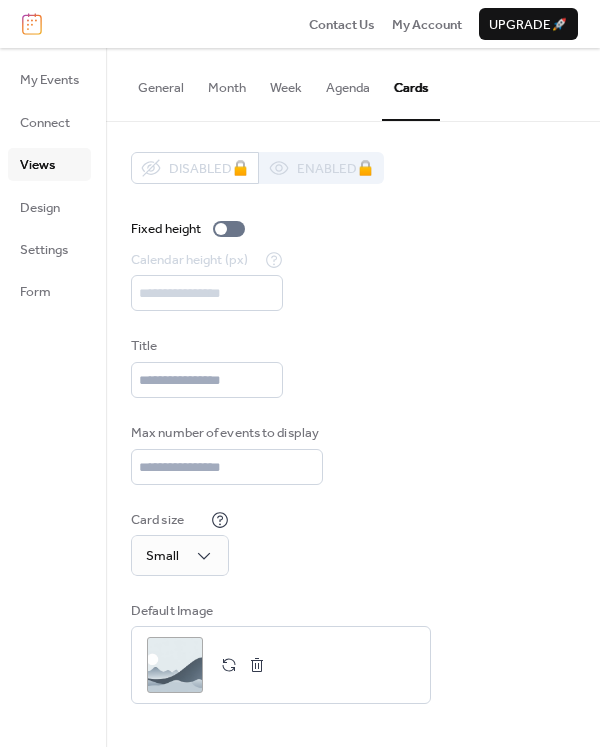 click on "Agenda" at bounding box center [348, 83] 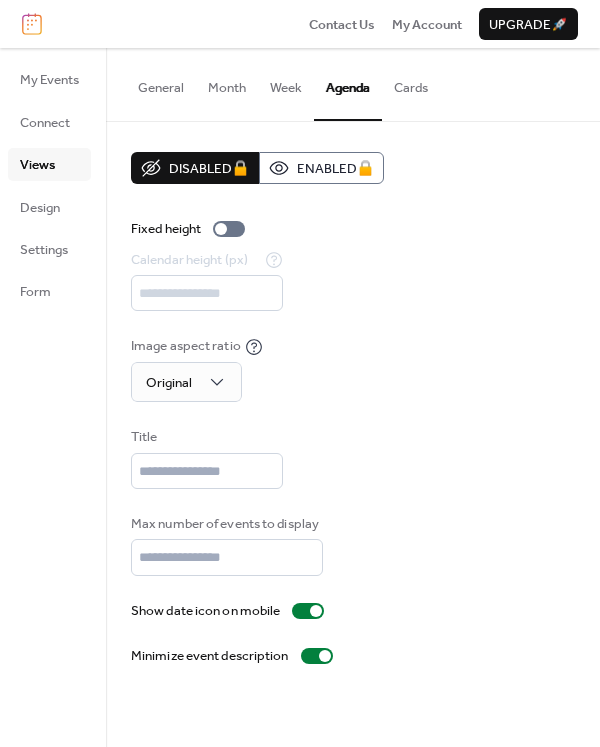 click on "General" at bounding box center (161, 83) 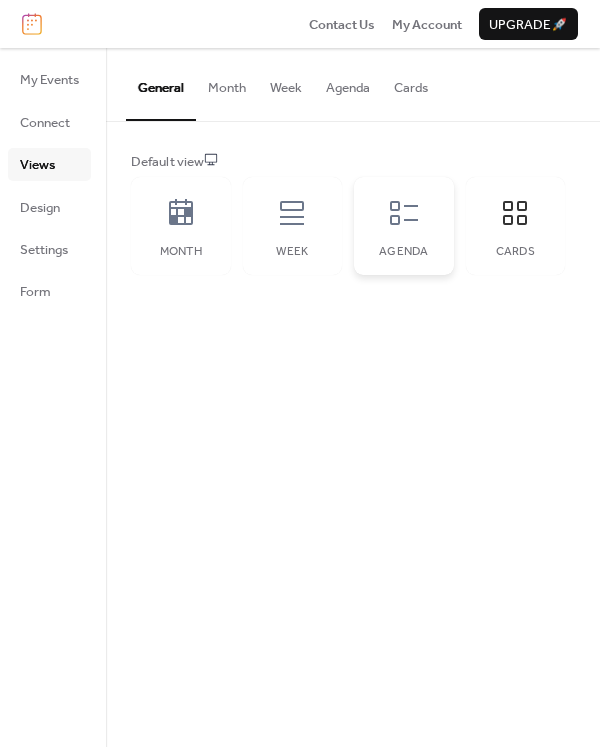 click on "Agenda" at bounding box center (404, 226) 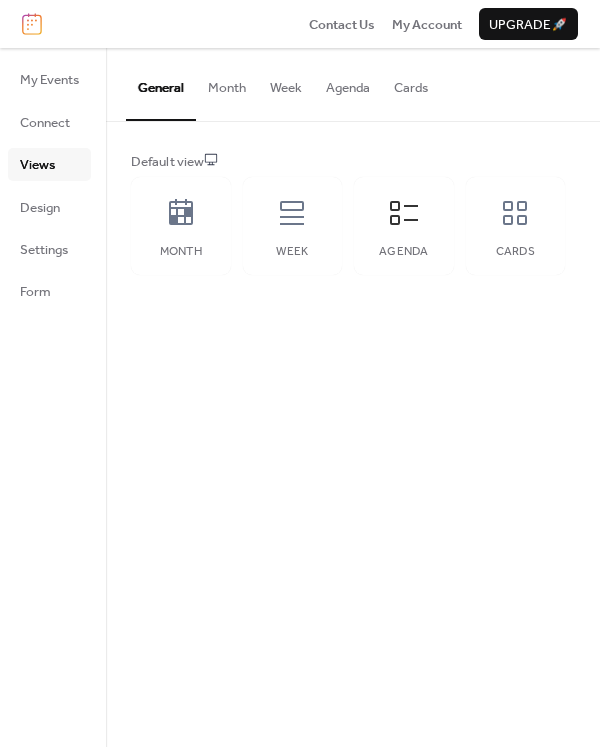 click on "Agenda" at bounding box center (348, 83) 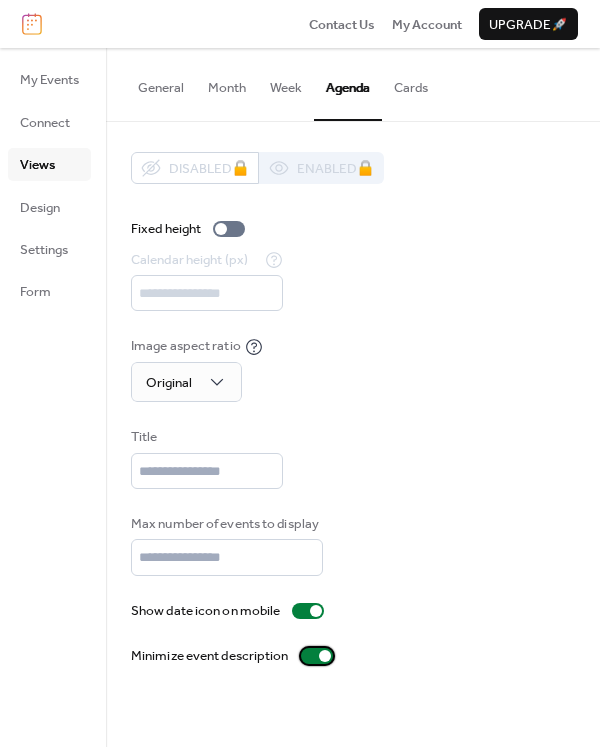 click at bounding box center (325, 656) 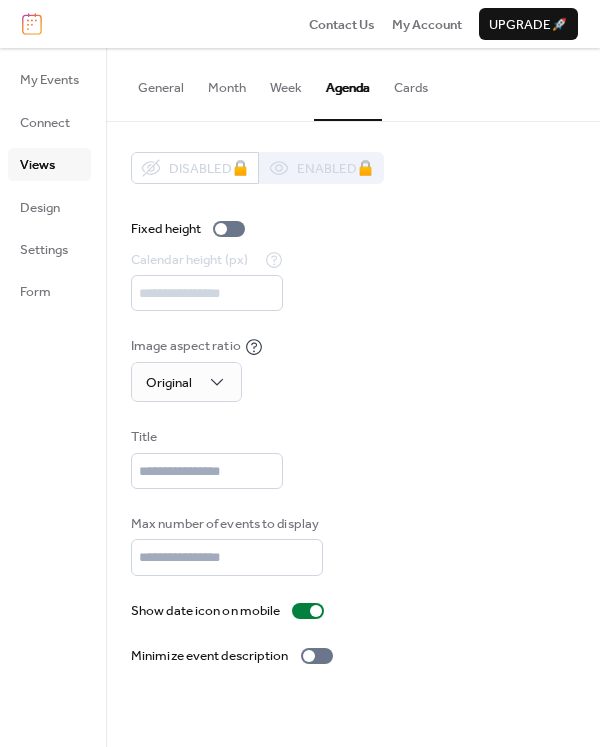 click on "Views" at bounding box center (37, 165) 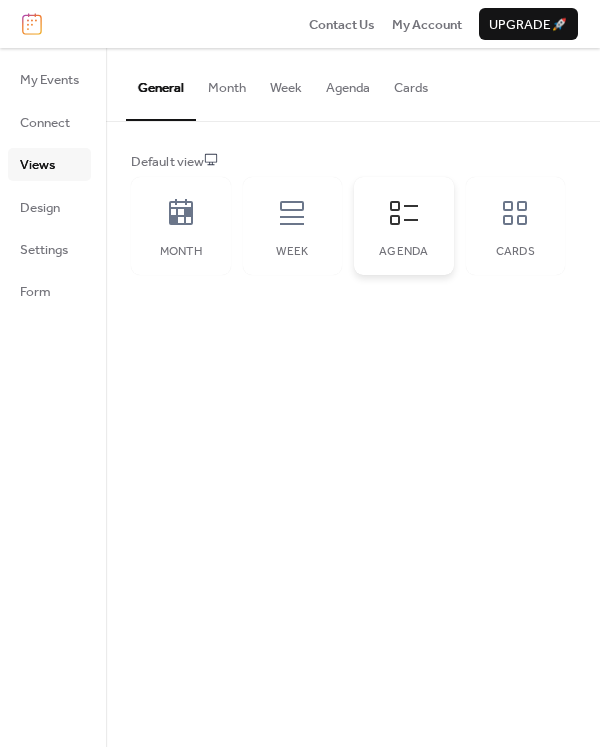 click on "Agenda" at bounding box center (404, 226) 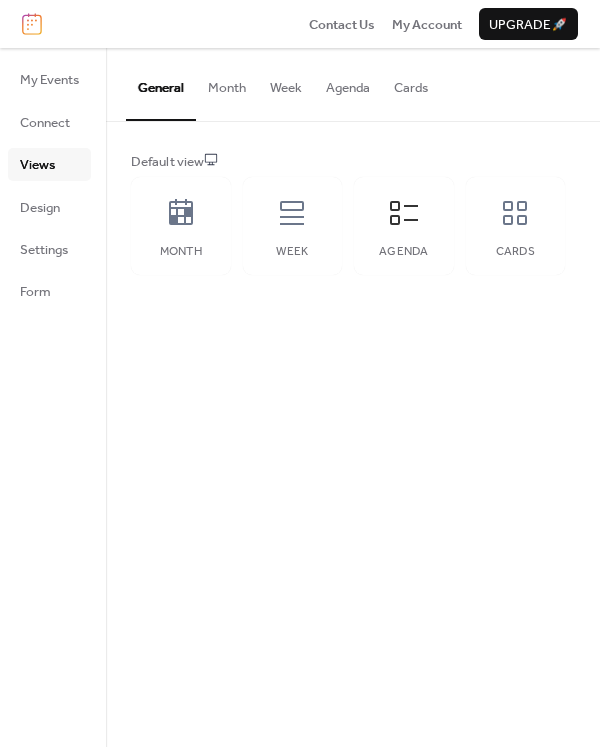click on "Agenda" at bounding box center (348, 83) 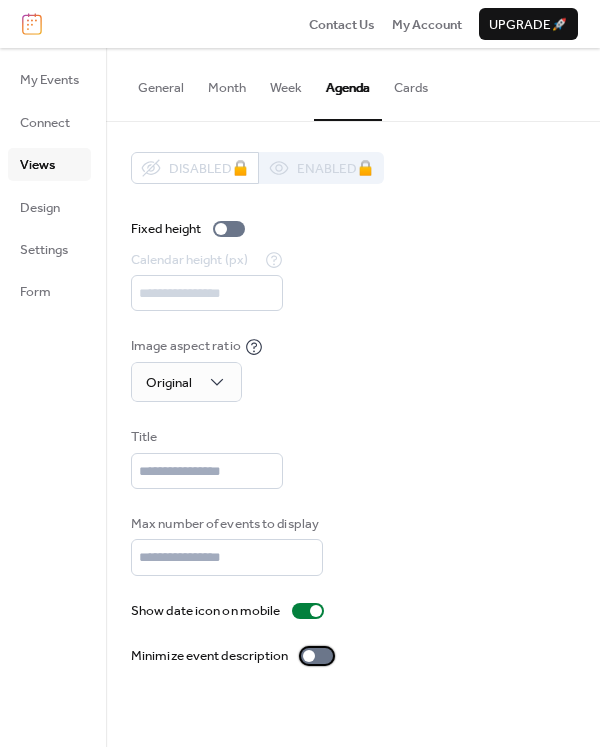 click at bounding box center (317, 656) 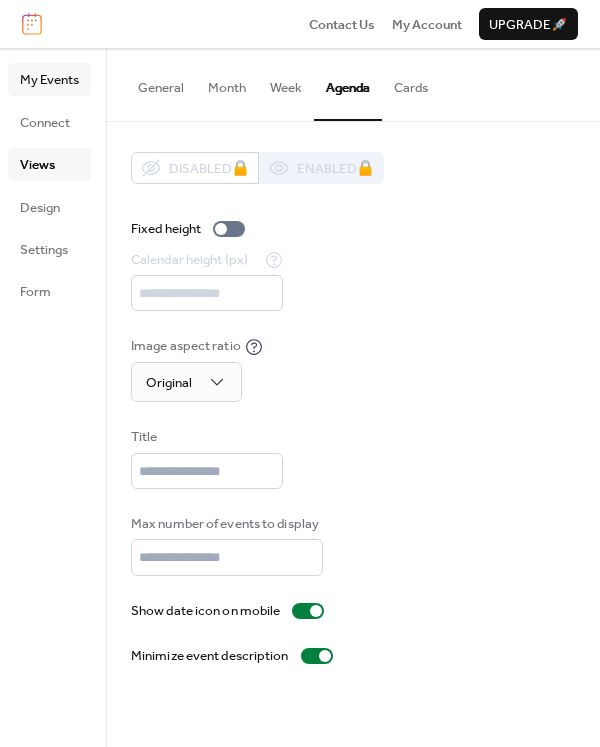 click on "My Events" at bounding box center (49, 79) 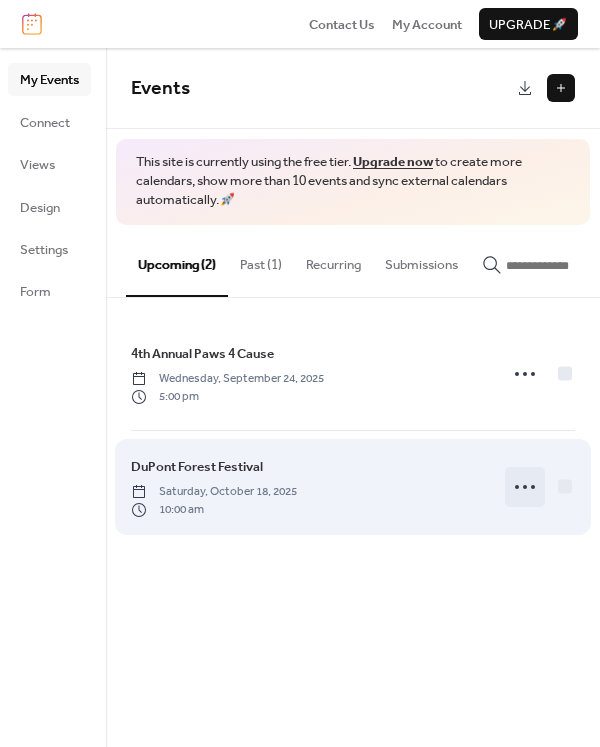 click 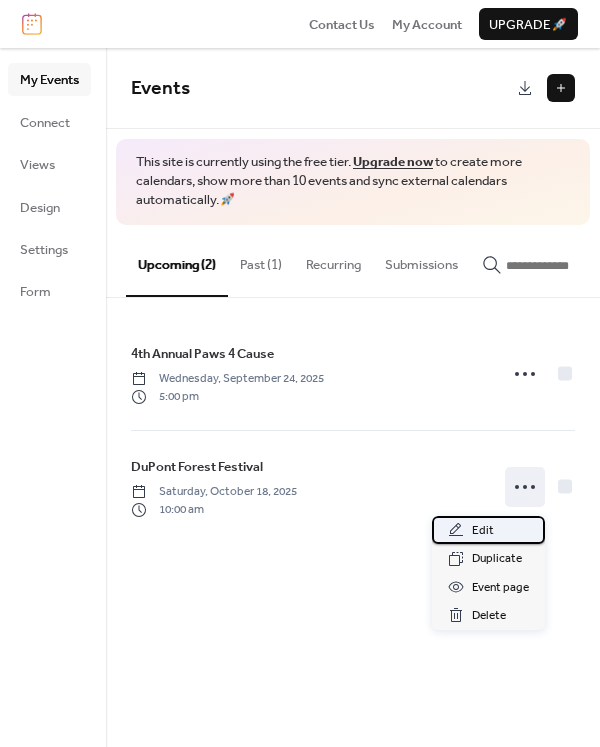 click on "Edit" at bounding box center (483, 531) 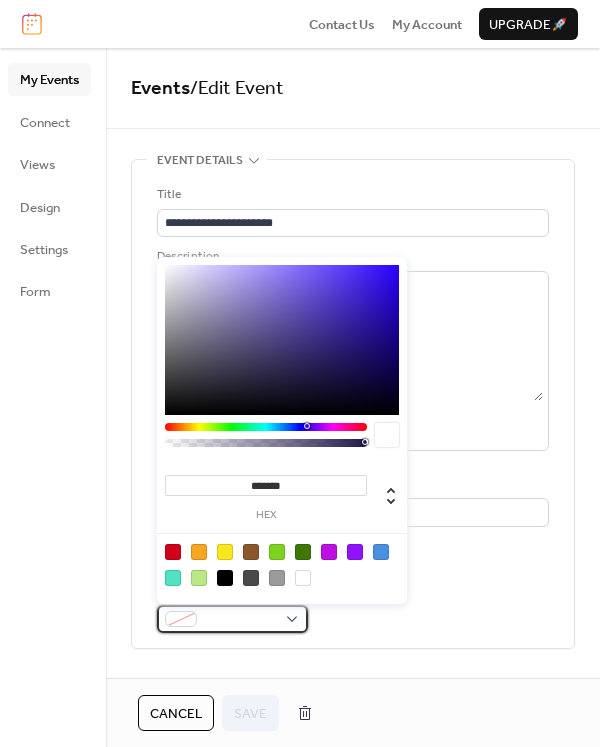 click at bounding box center [232, 619] 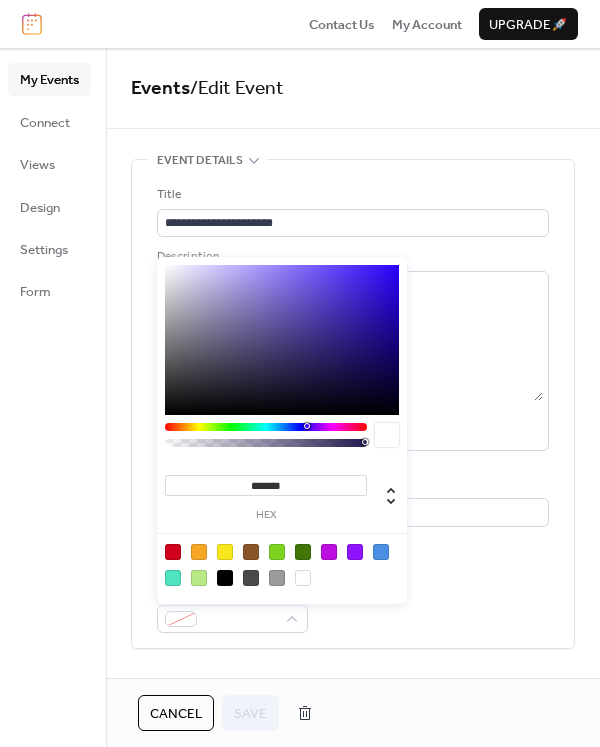 click on "Event color" at bounding box center (353, 607) 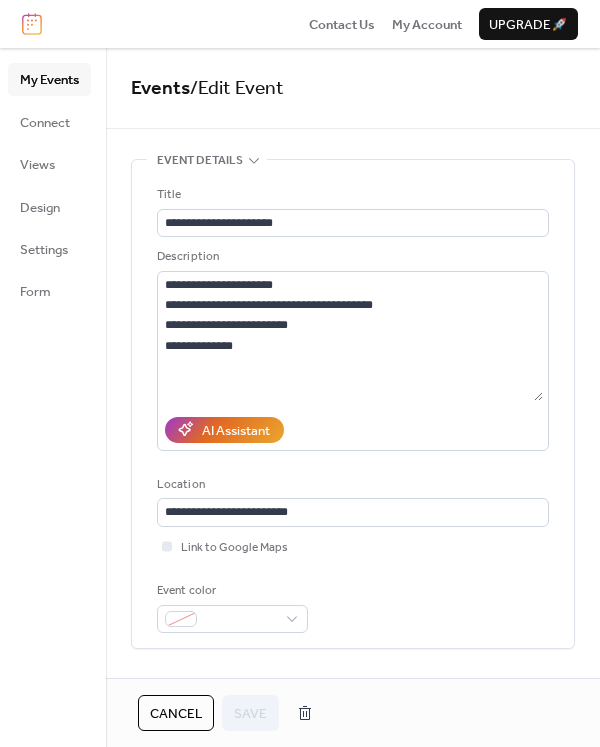 click on "Cancel" at bounding box center (176, 714) 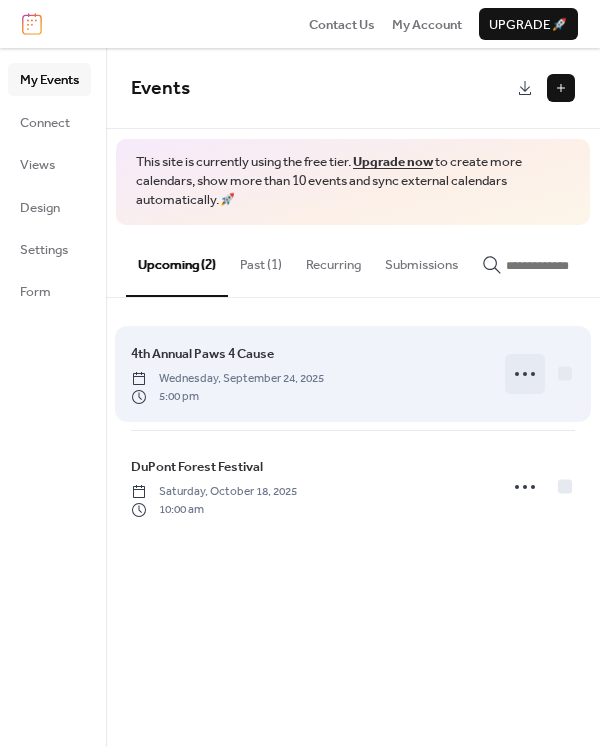 click 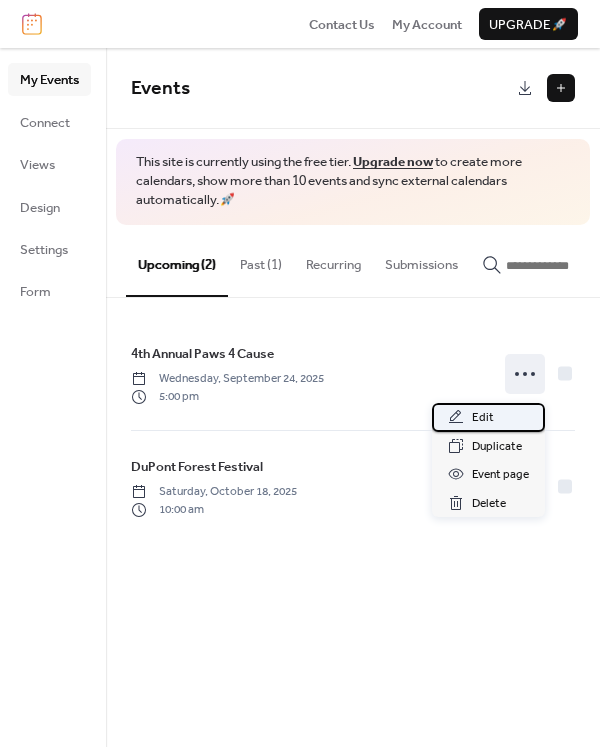 click on "Edit" at bounding box center [483, 418] 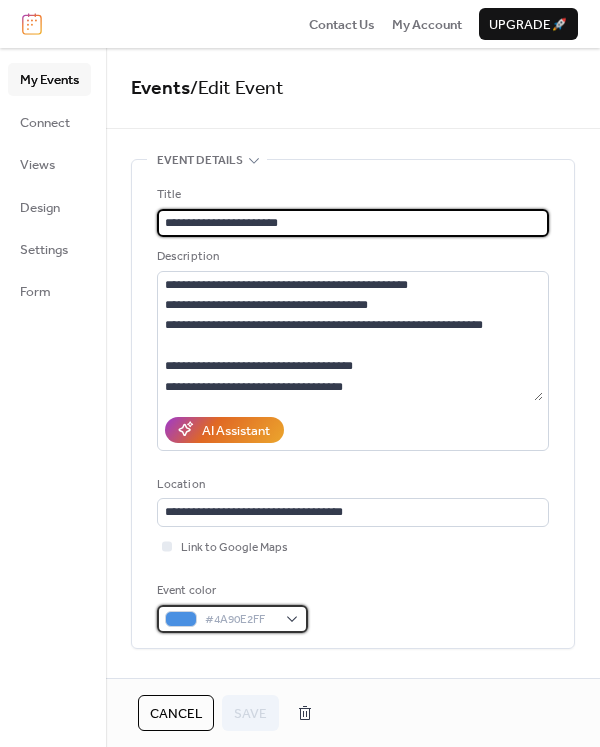 click on "#4A90E2FF" at bounding box center (232, 619) 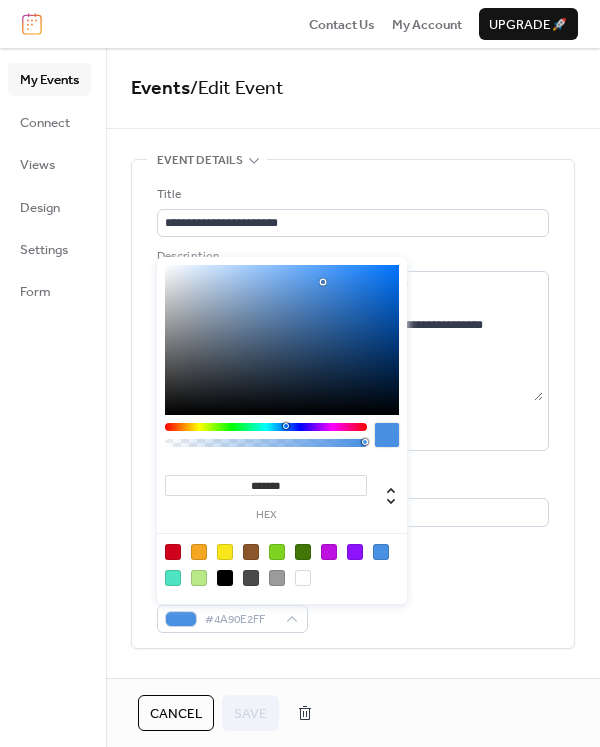 click at bounding box center [303, 578] 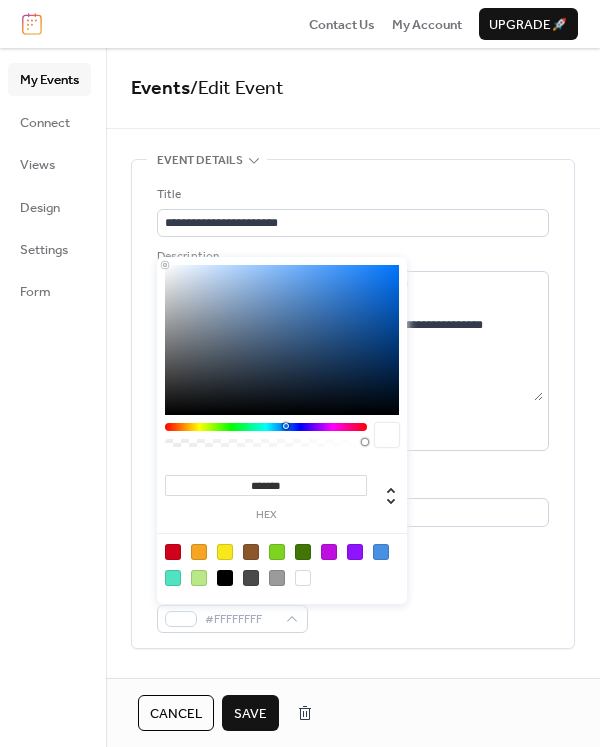 click on "*******" at bounding box center [266, 485] 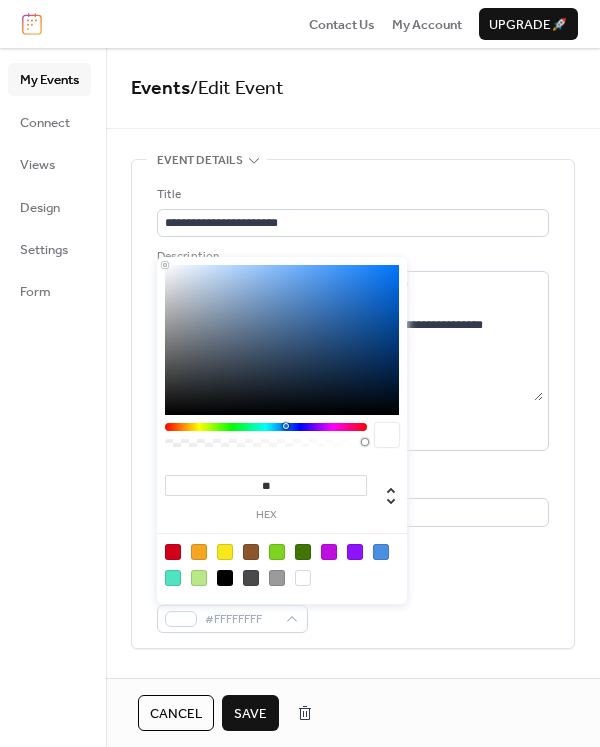 type on "*" 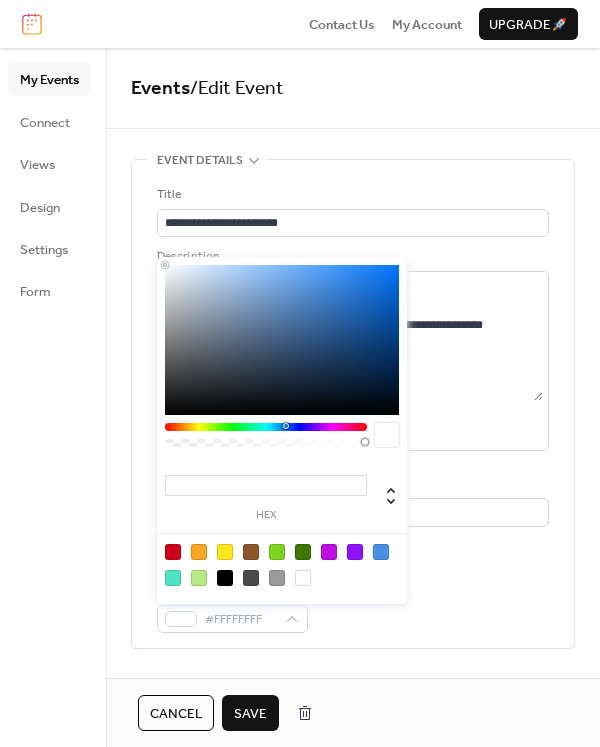 type 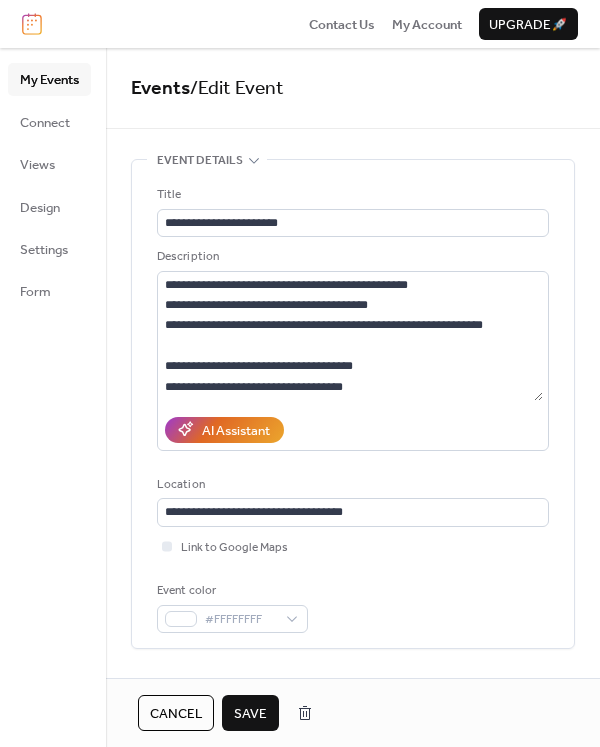 click on "**********" at bounding box center (353, 409) 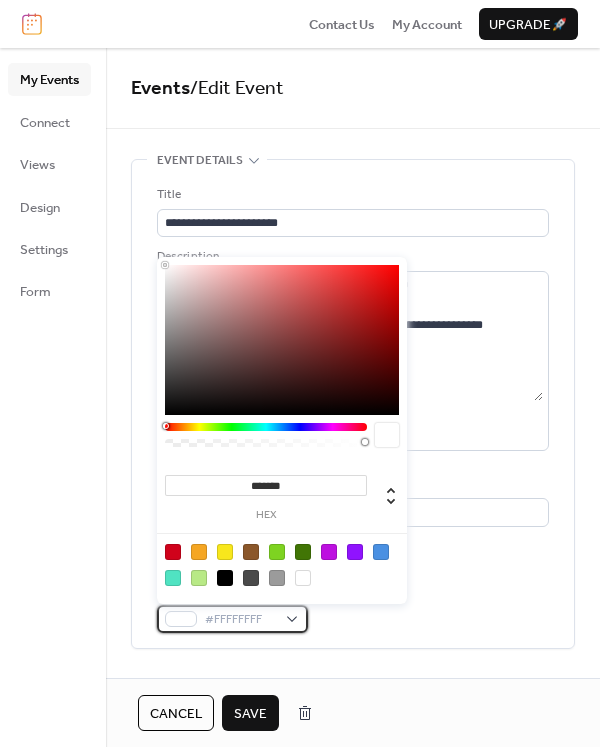 click on "#FFFFFFFF" at bounding box center [232, 619] 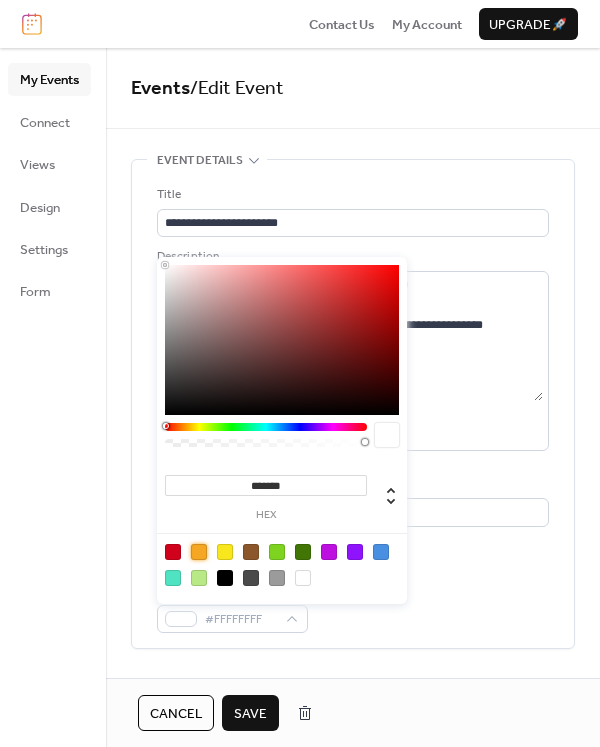 click at bounding box center (199, 552) 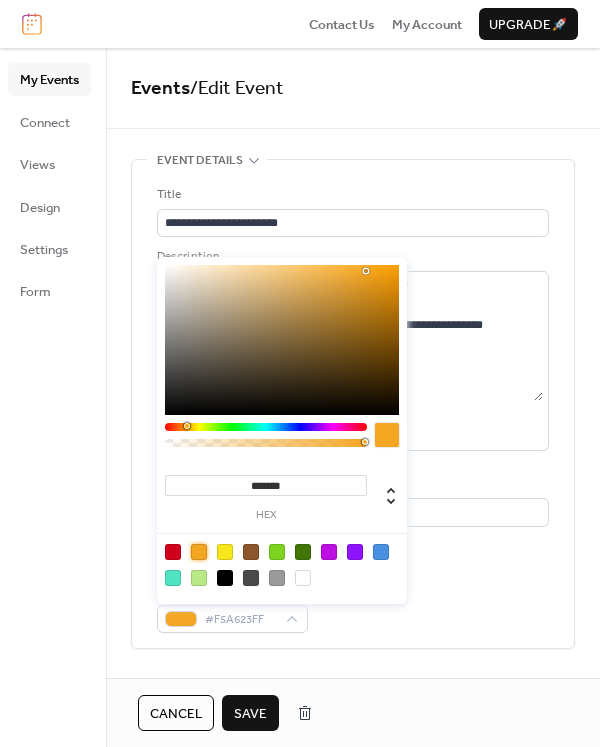 click on "Link to Google Maps" at bounding box center (353, 547) 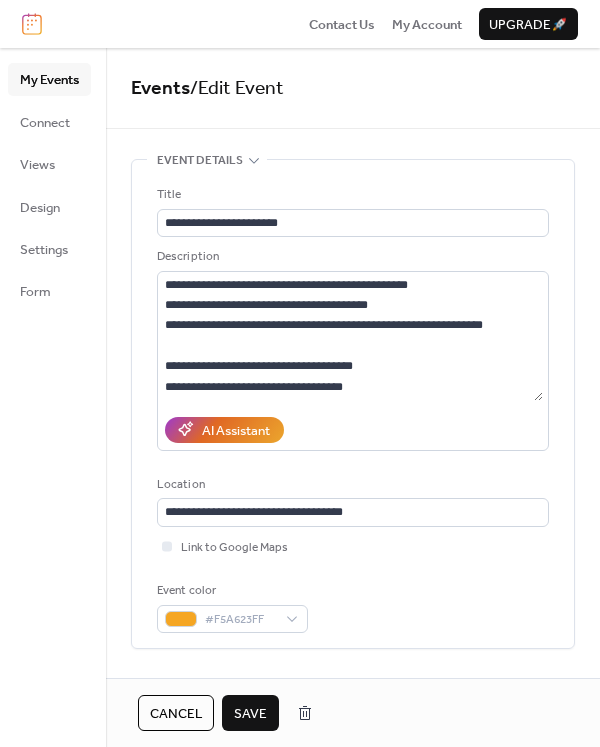 click on "Save" at bounding box center [250, 713] 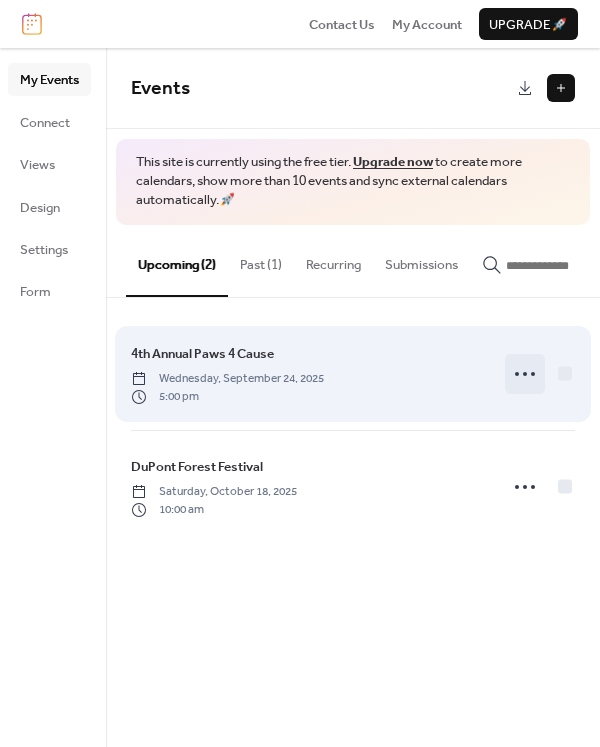 click 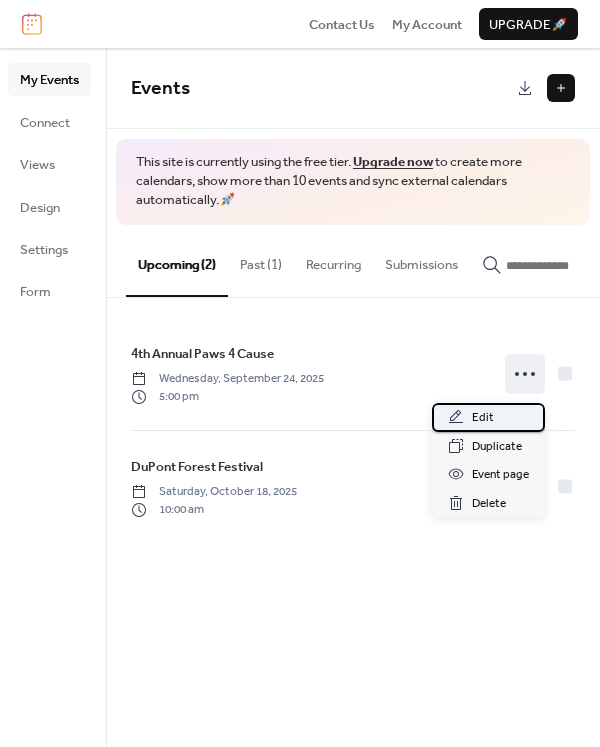 click on "Edit" at bounding box center [483, 418] 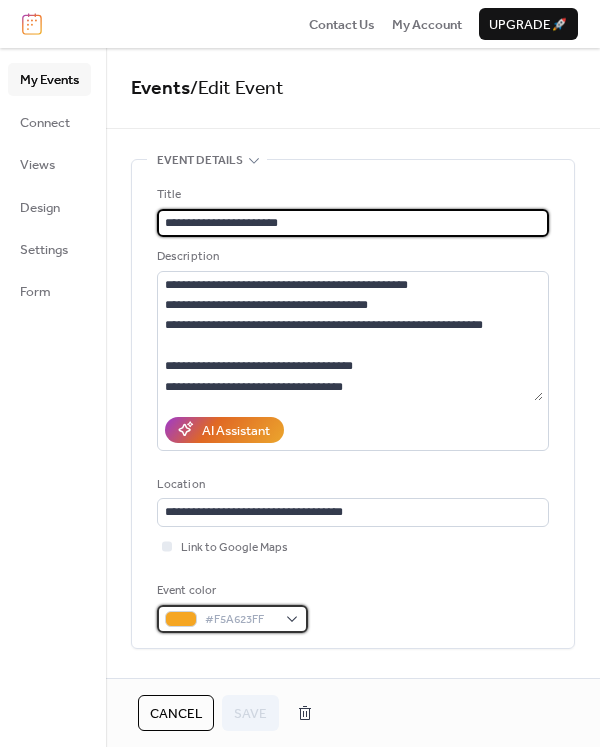 click on "#F5A623FF" at bounding box center (240, 620) 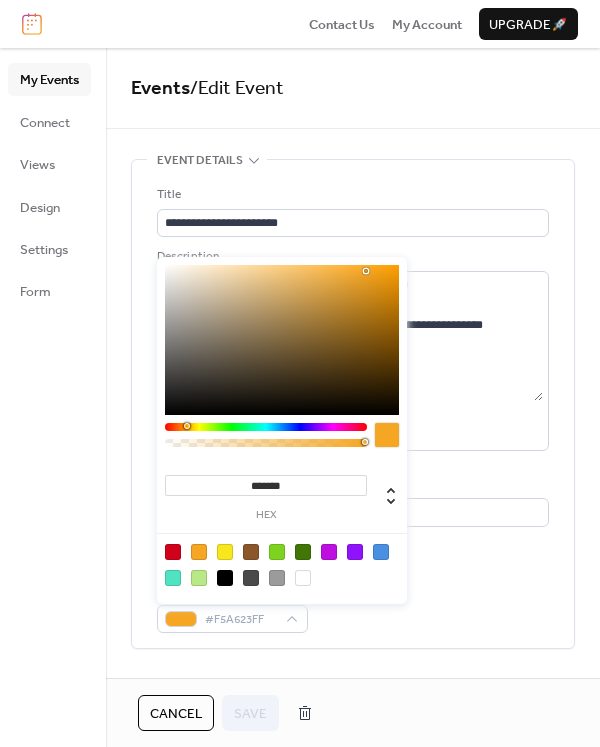 click on "******* hex" at bounding box center [282, 430] 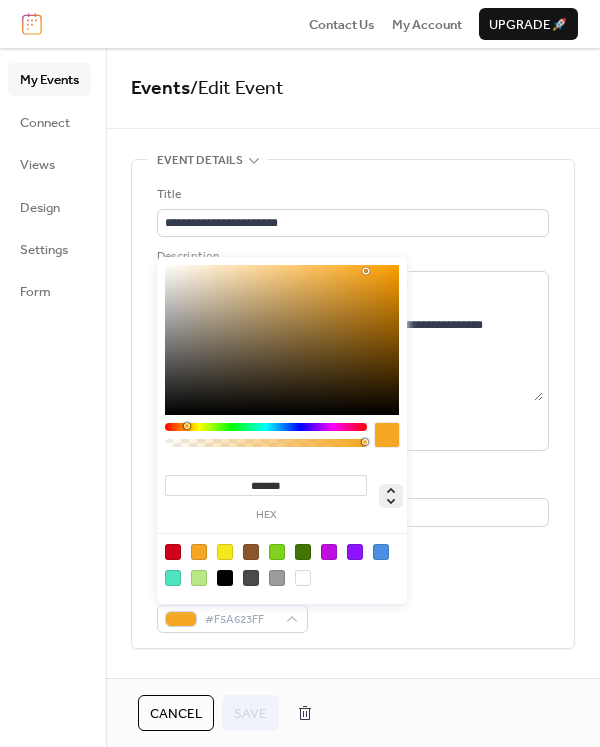 click 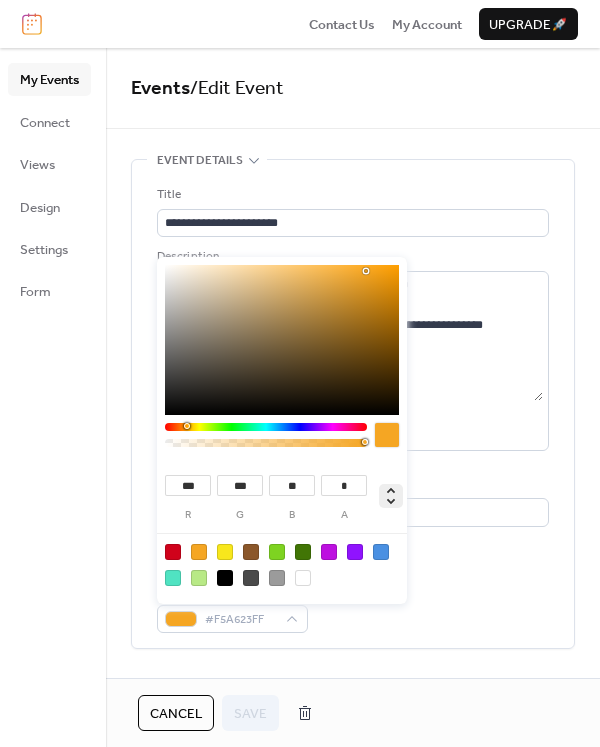 click 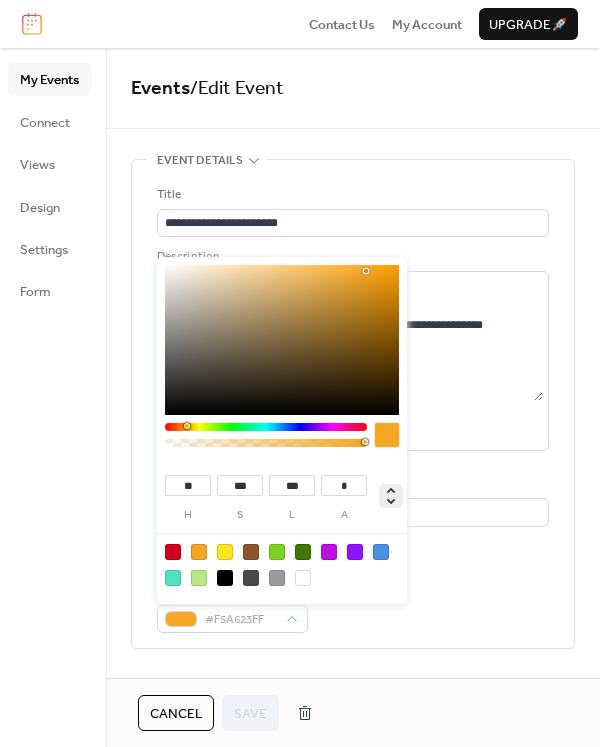 click 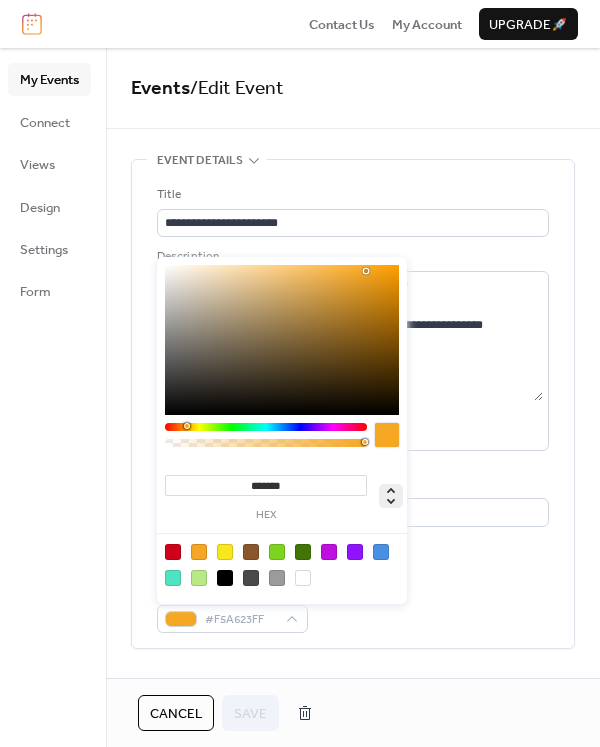 click 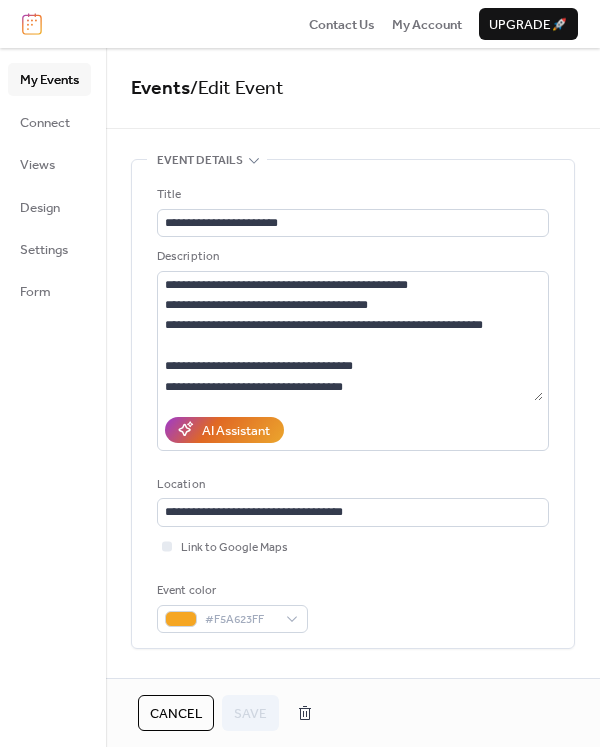 click on "Link to Google Maps" at bounding box center [353, 547] 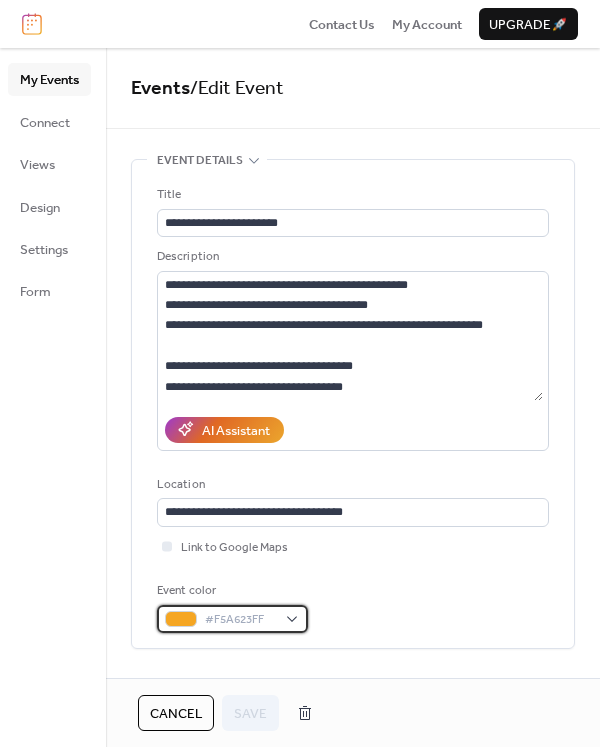 click on "#F5A623FF" at bounding box center (232, 619) 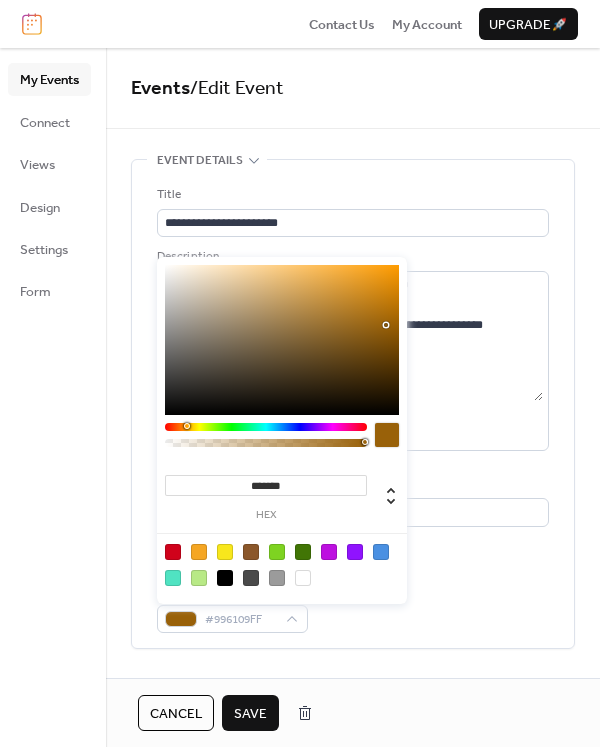drag, startPoint x: 374, startPoint y: 357, endPoint x: 388, endPoint y: 325, distance: 34.928497 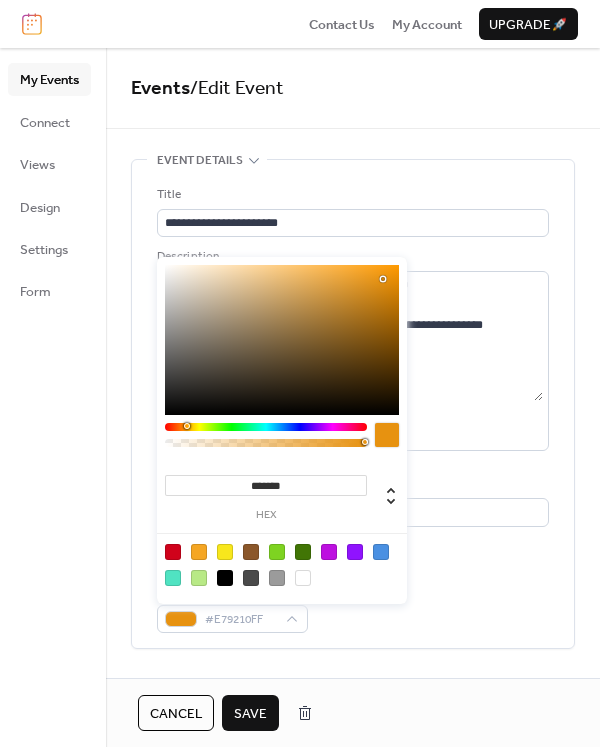 drag, startPoint x: 388, startPoint y: 325, endPoint x: 357, endPoint y: 360, distance: 46.75468 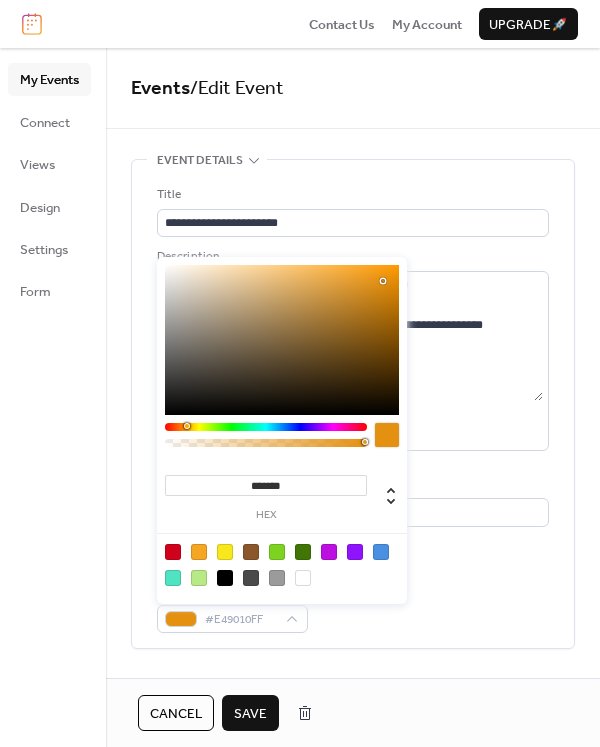 click on "Event color #E49010FF" at bounding box center (353, 607) 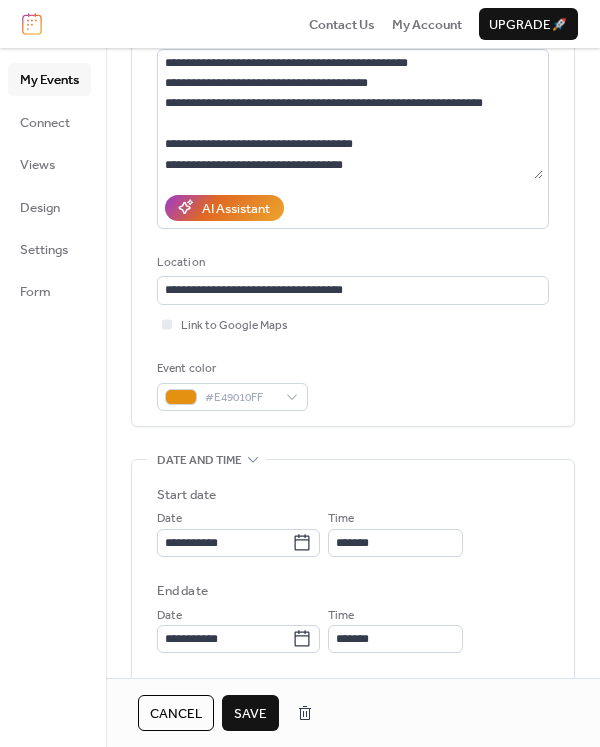 scroll, scrollTop: 223, scrollLeft: 0, axis: vertical 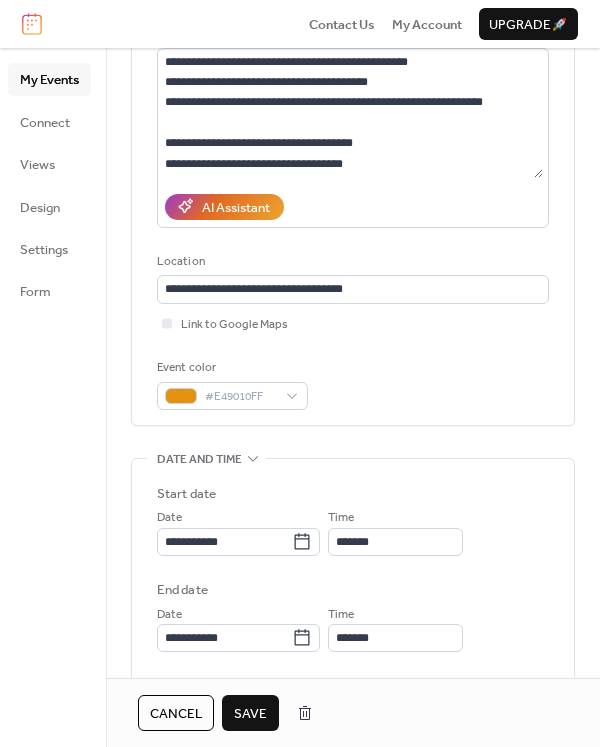 click on "**********" at bounding box center (353, 606) 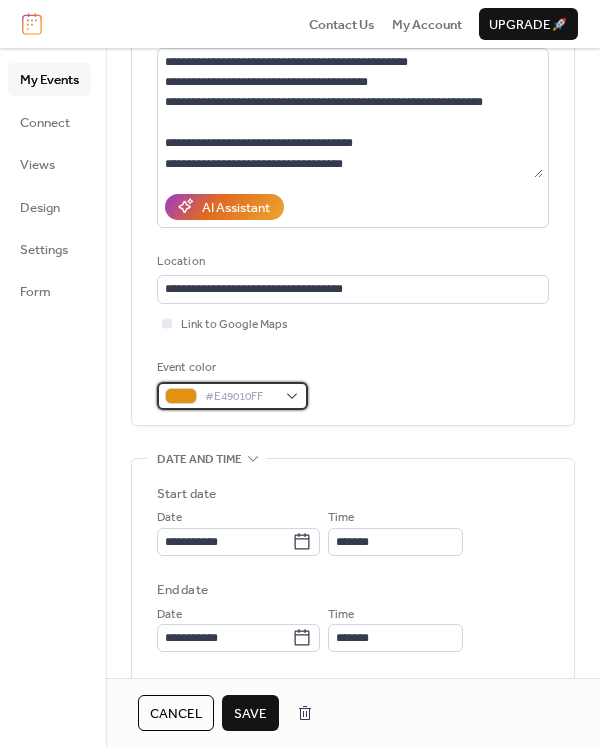 click on "#E49010FF" at bounding box center (232, 396) 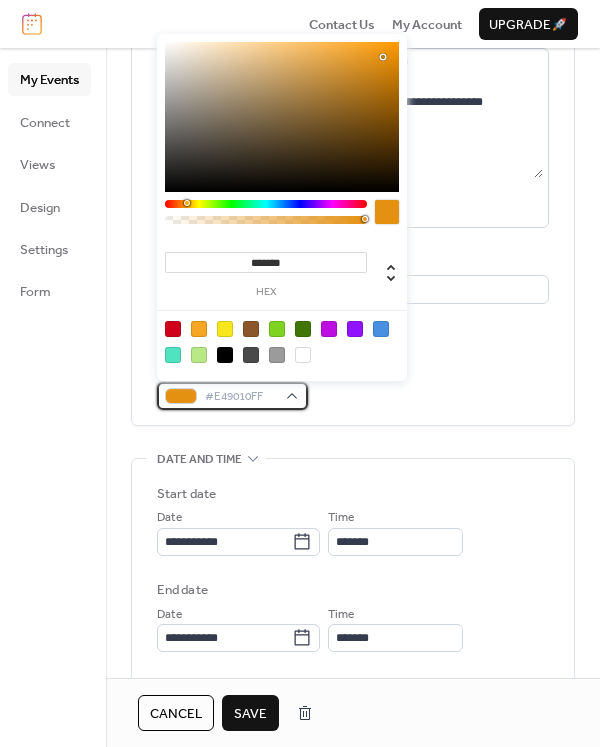 click on "#E49010FF" at bounding box center (232, 396) 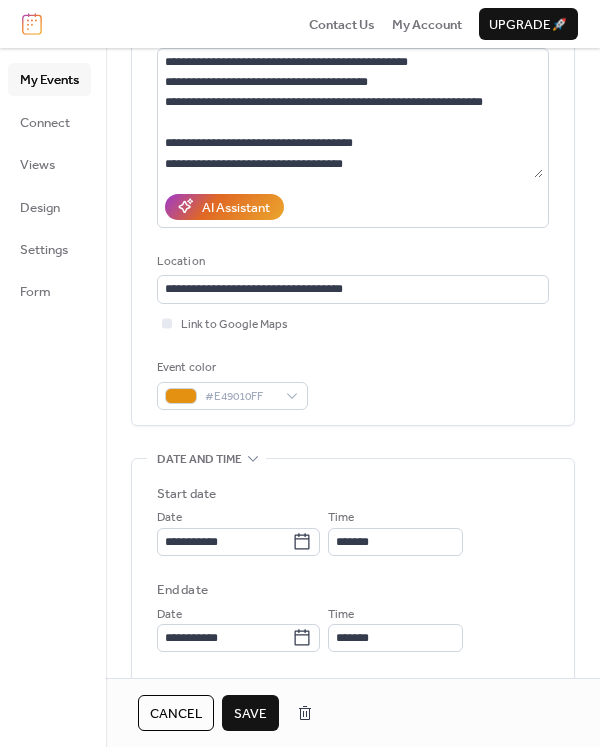 click on "Cancel" at bounding box center [176, 713] 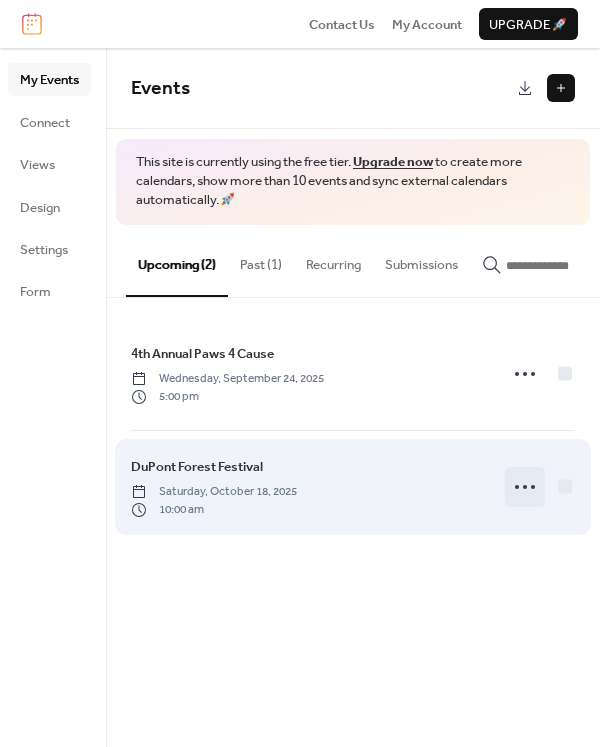 click 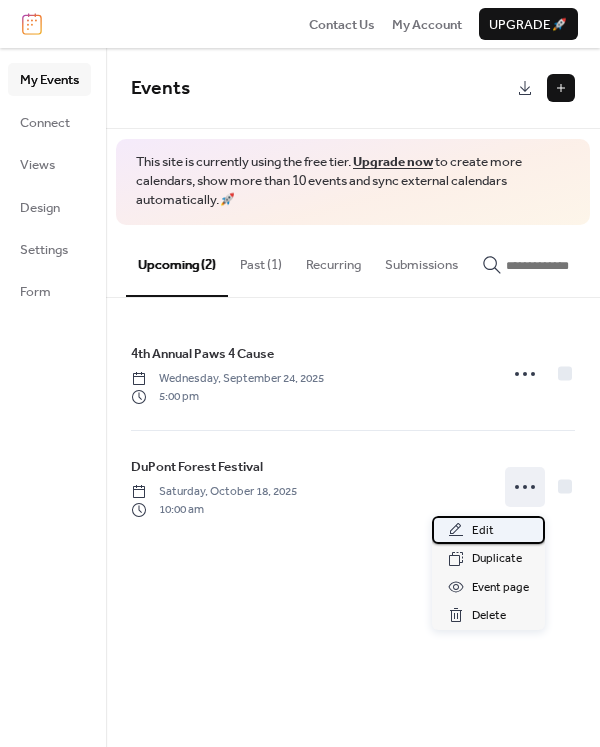 click on "Edit" at bounding box center [483, 531] 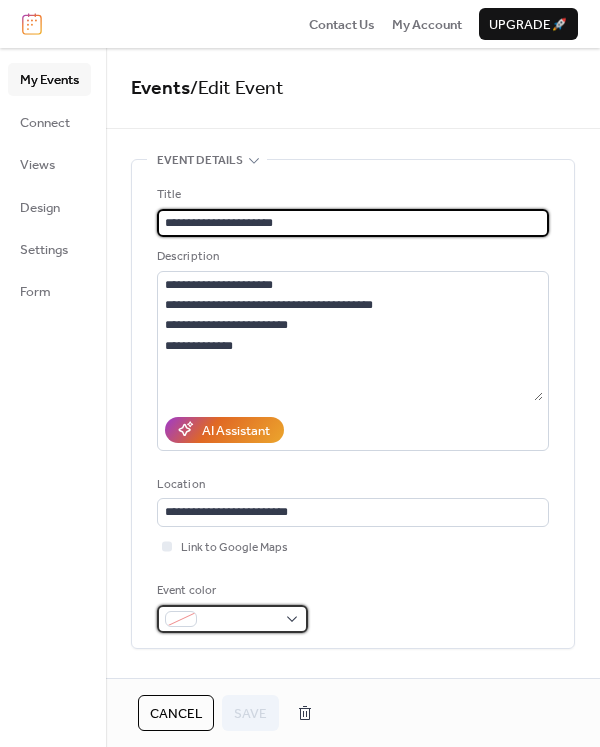 click at bounding box center [240, 620] 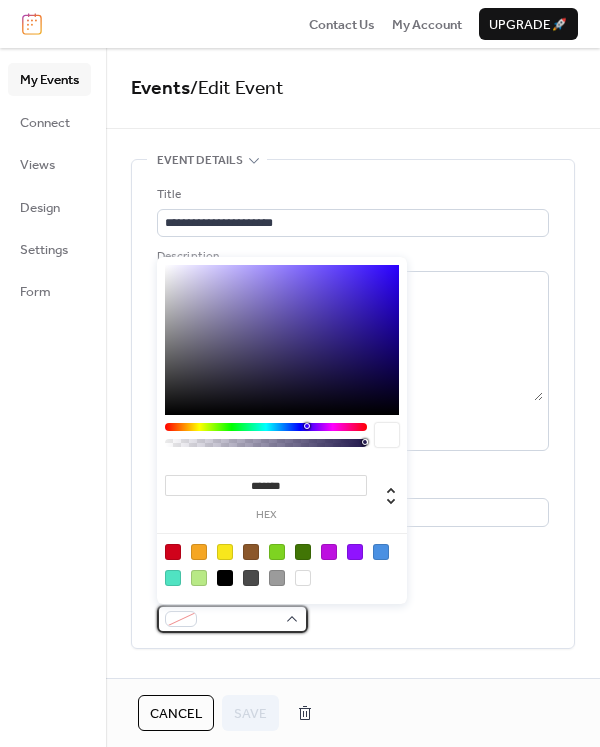 click at bounding box center [181, 619] 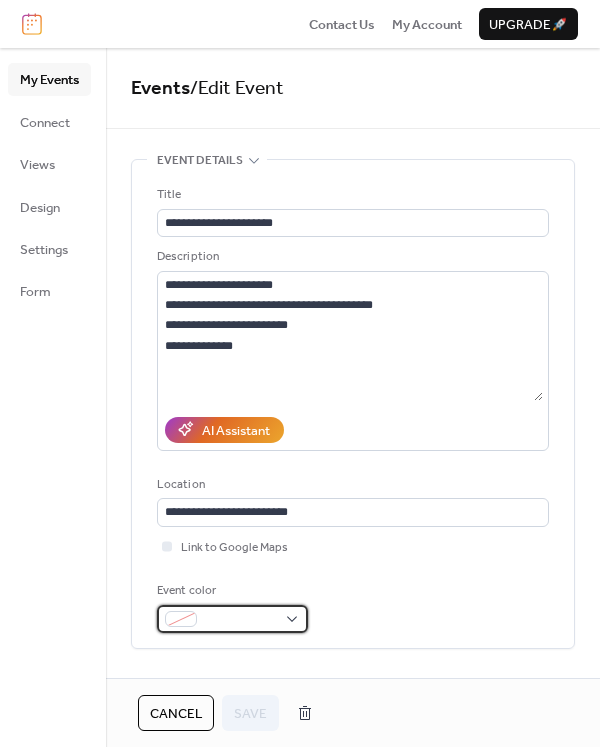 click at bounding box center (181, 619) 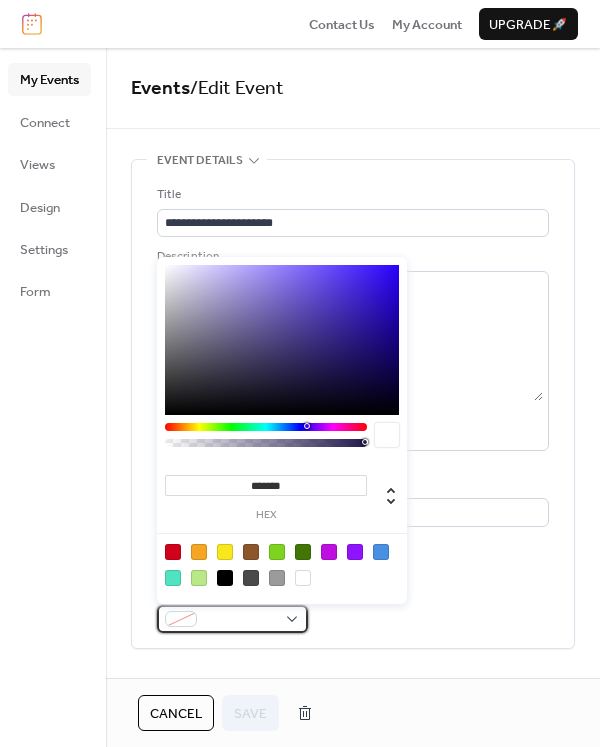 click at bounding box center (181, 619) 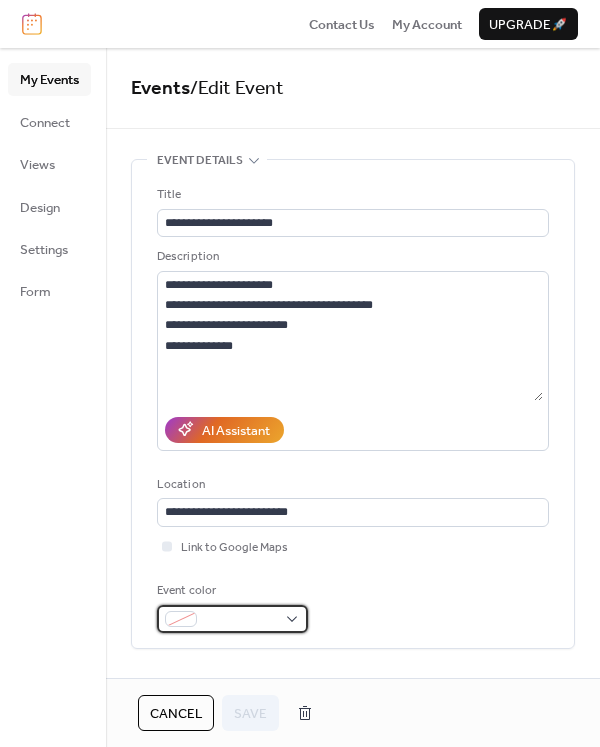 click at bounding box center (181, 619) 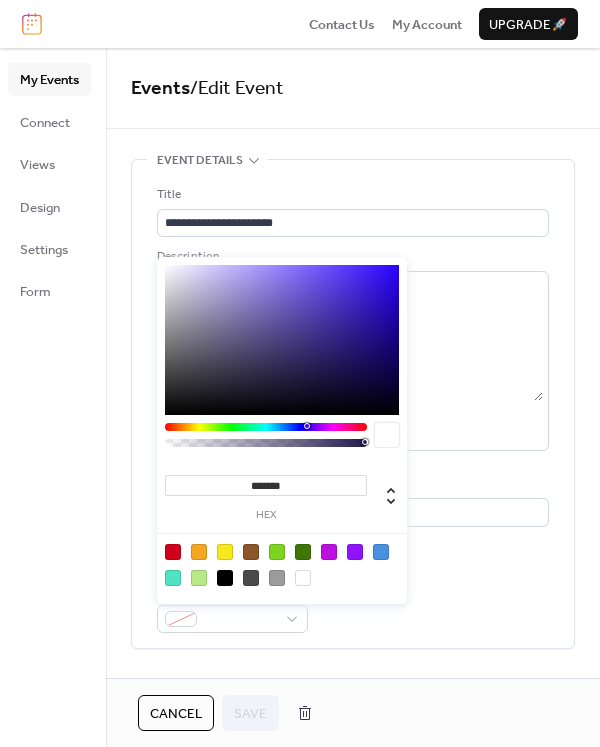 click on "*******" at bounding box center (266, 485) 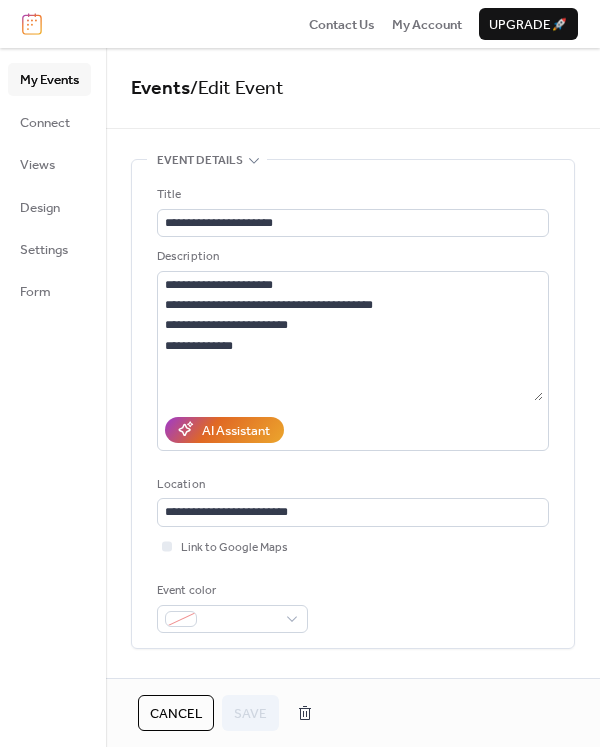 click on "Event color" at bounding box center (353, 607) 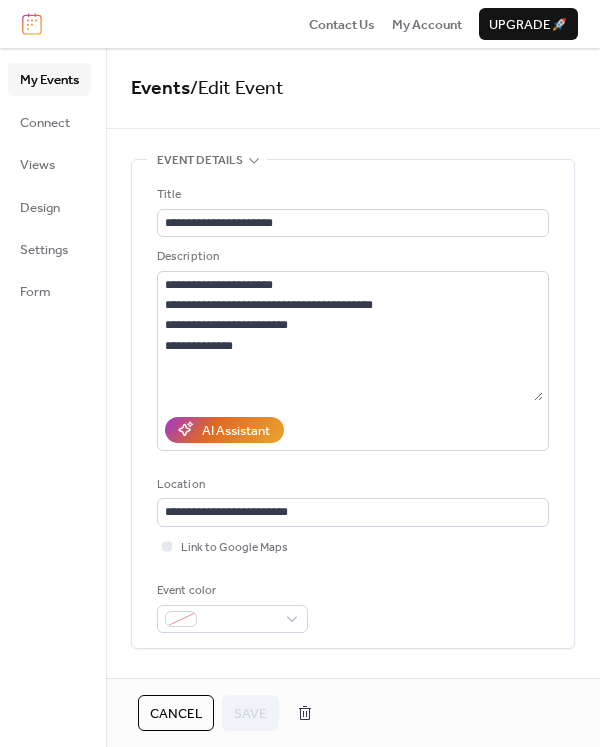 click on "Cancel" at bounding box center [176, 714] 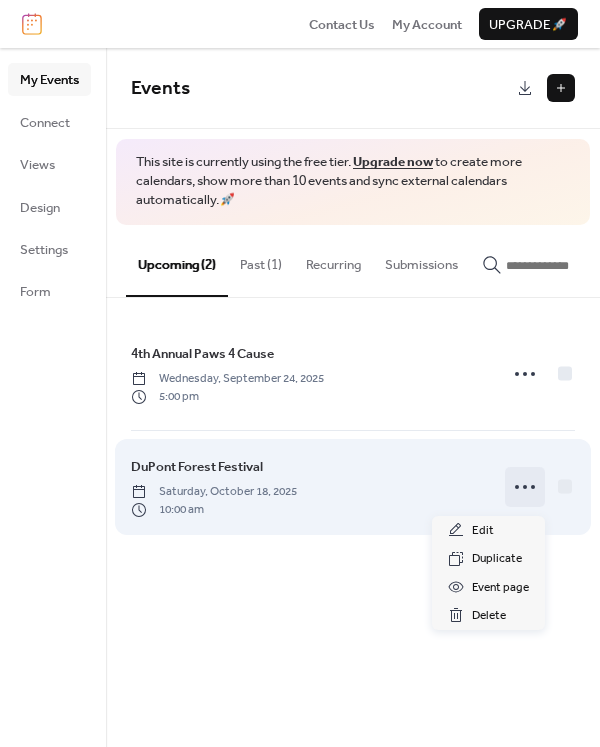 click 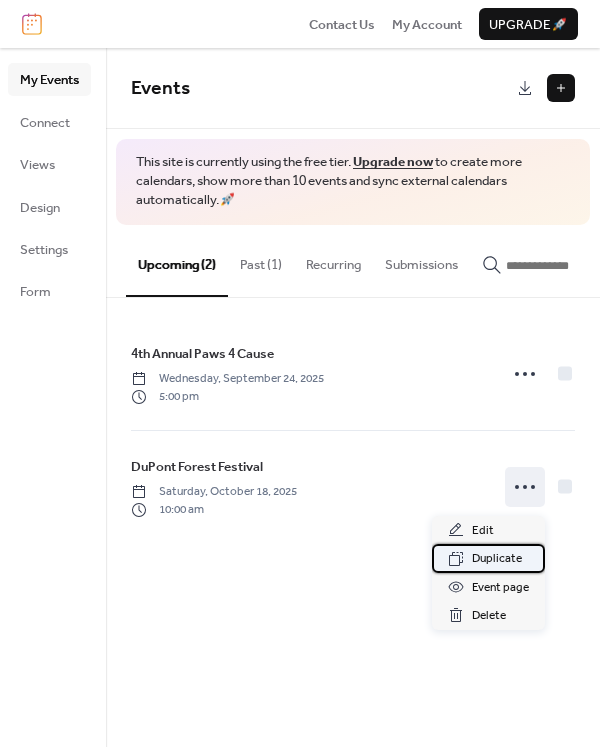 click on "Duplicate" at bounding box center (497, 559) 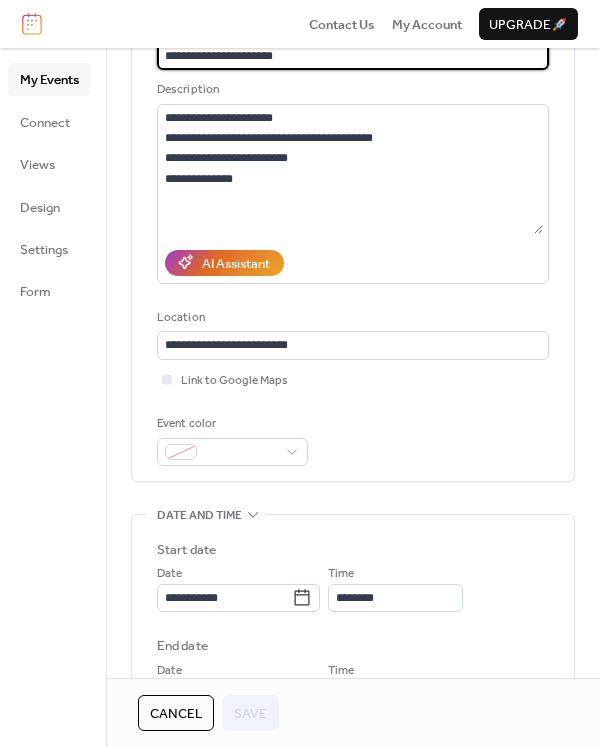 scroll, scrollTop: 170, scrollLeft: 0, axis: vertical 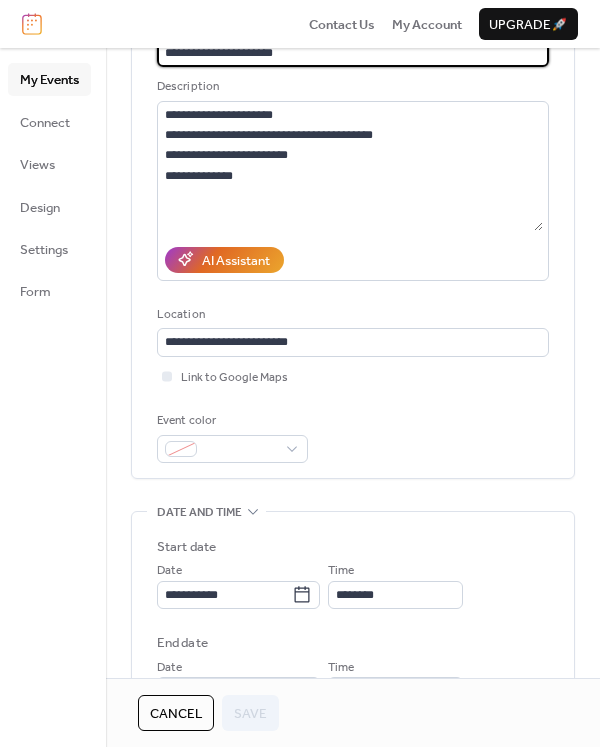 click on "Cancel Save" at bounding box center (208, 713) 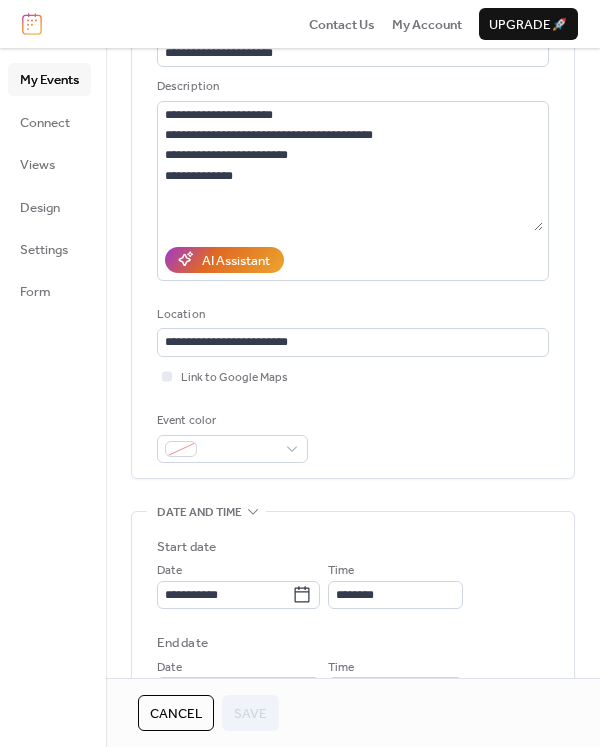 click on "Cancel Save" at bounding box center (208, 713) 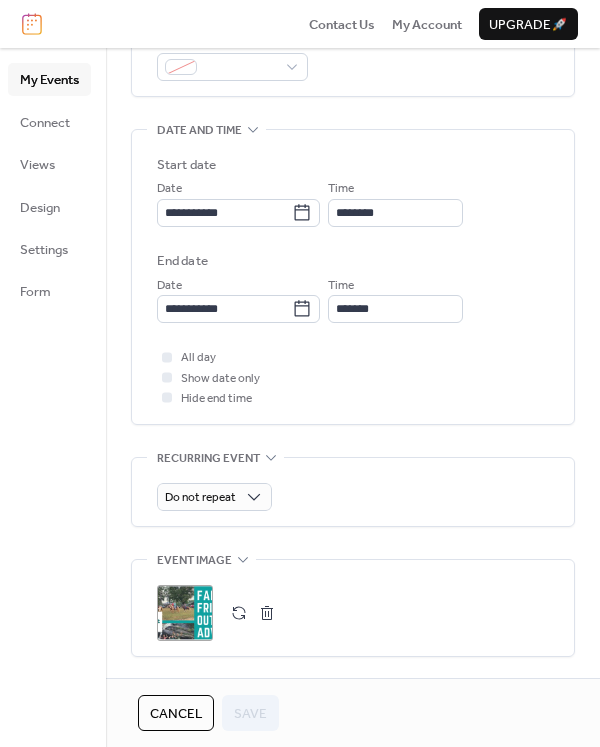 scroll, scrollTop: 0, scrollLeft: 0, axis: both 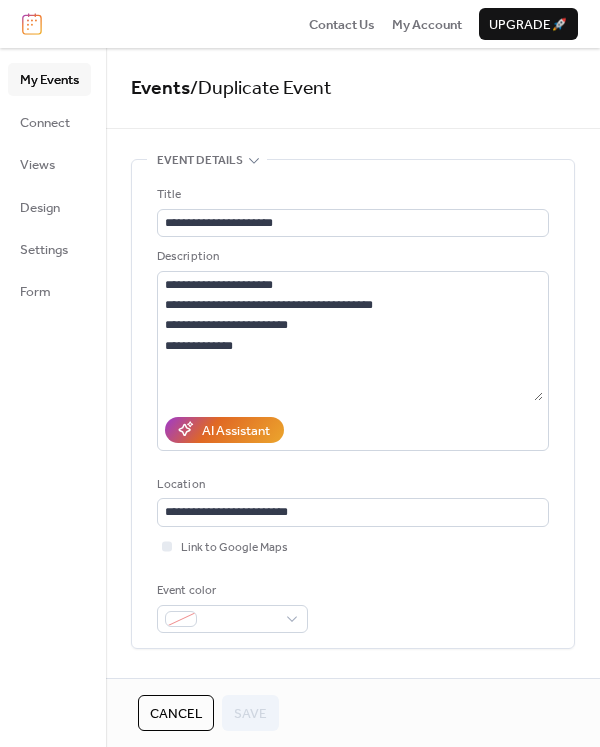 click on "My Events" at bounding box center [49, 80] 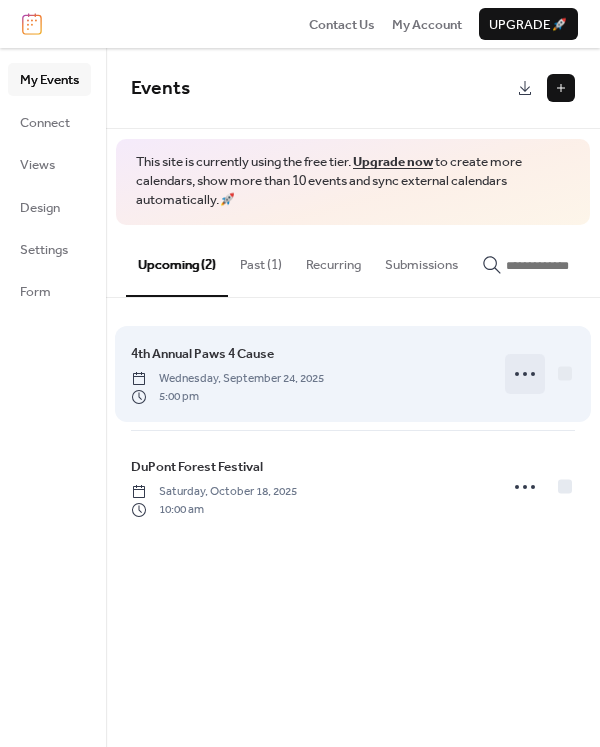 click 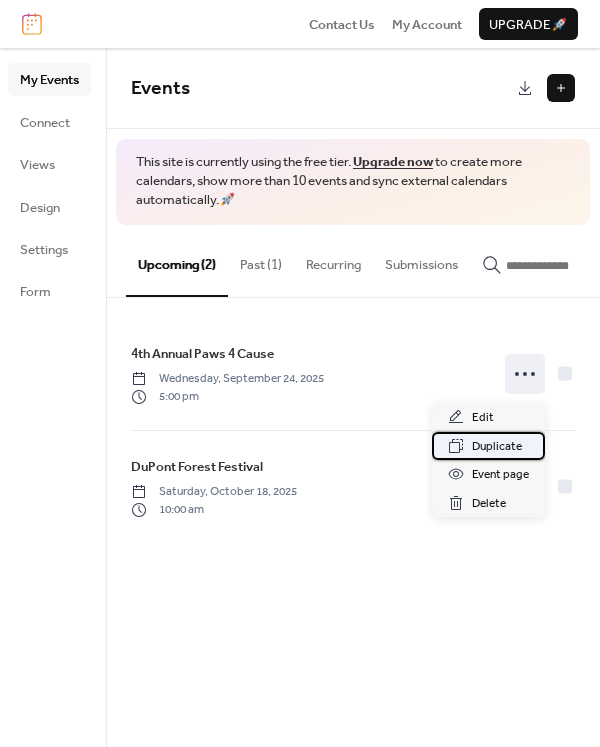click on "Duplicate" at bounding box center (497, 447) 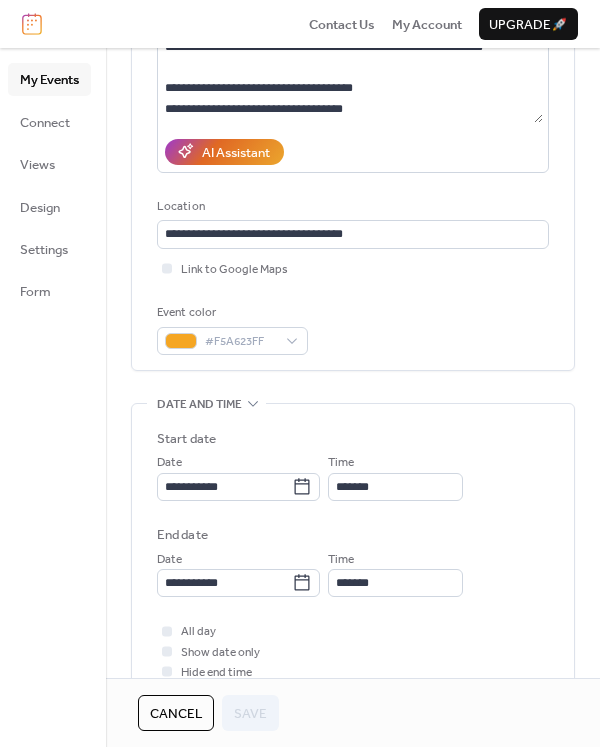 scroll, scrollTop: 0, scrollLeft: 0, axis: both 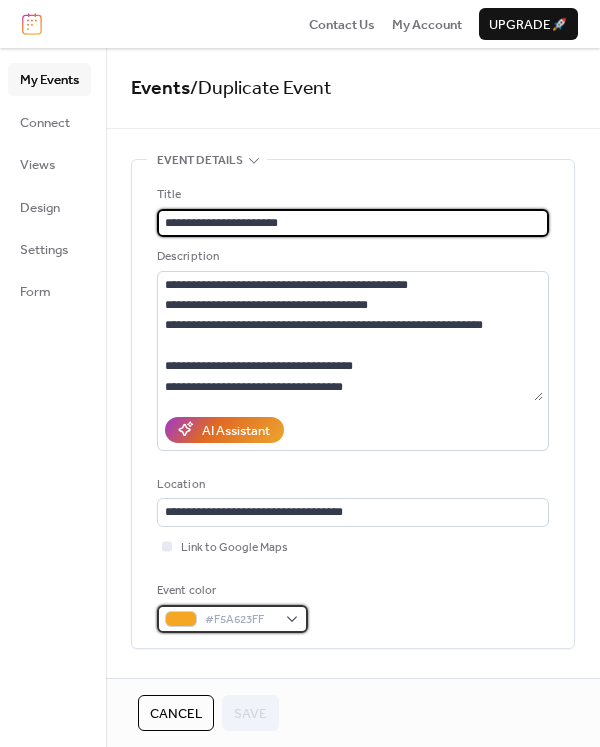 click on "#F5A623FF" at bounding box center [240, 620] 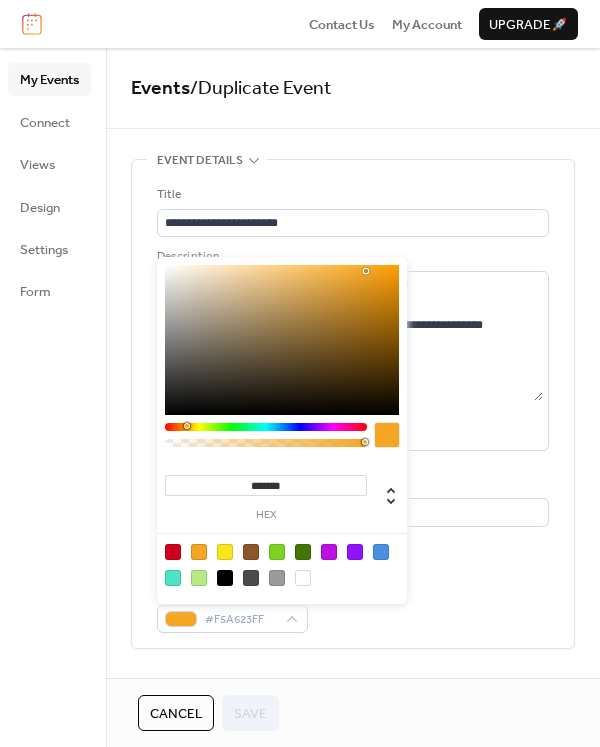 click at bounding box center (199, 552) 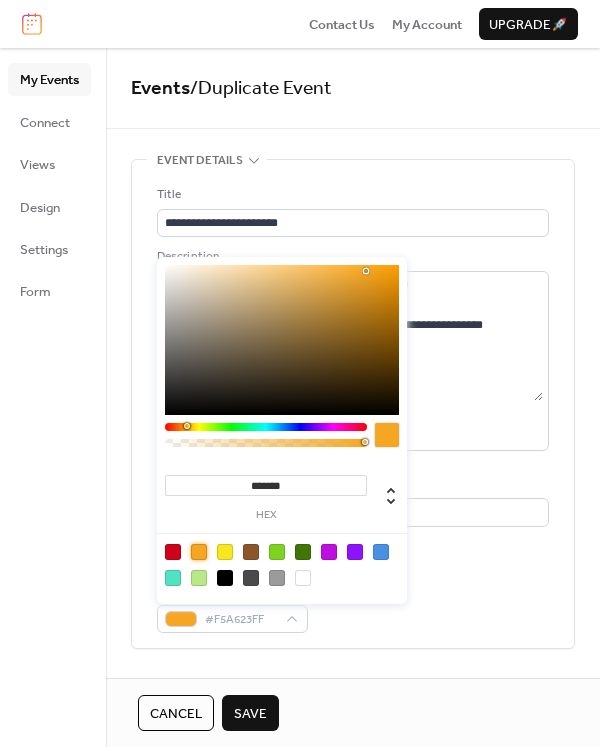 click on "Save" at bounding box center (250, 714) 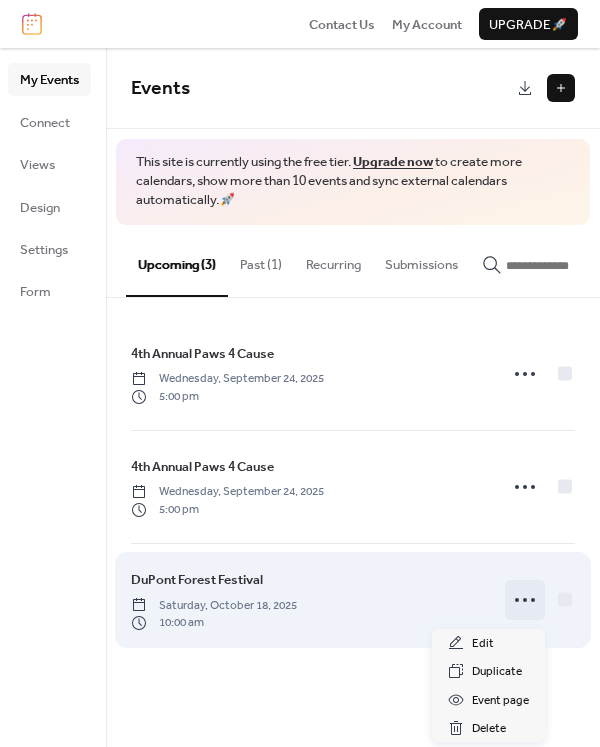 click 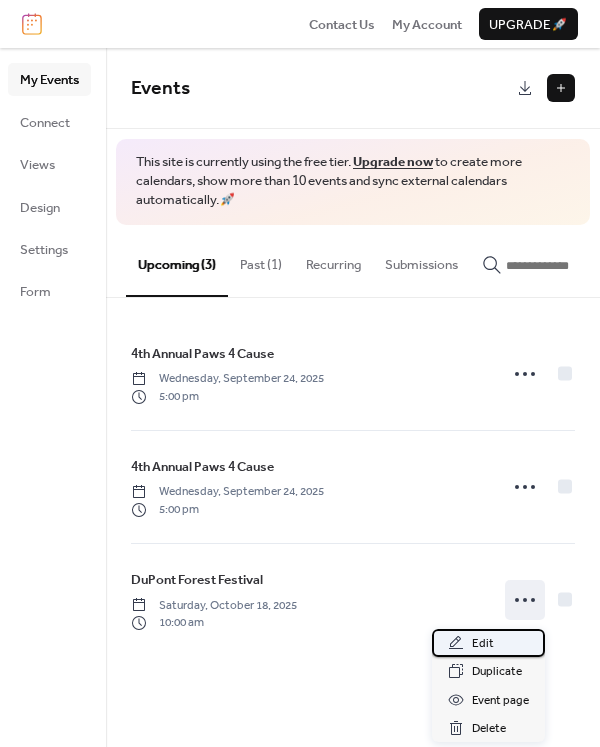 click on "Edit" at bounding box center [488, 643] 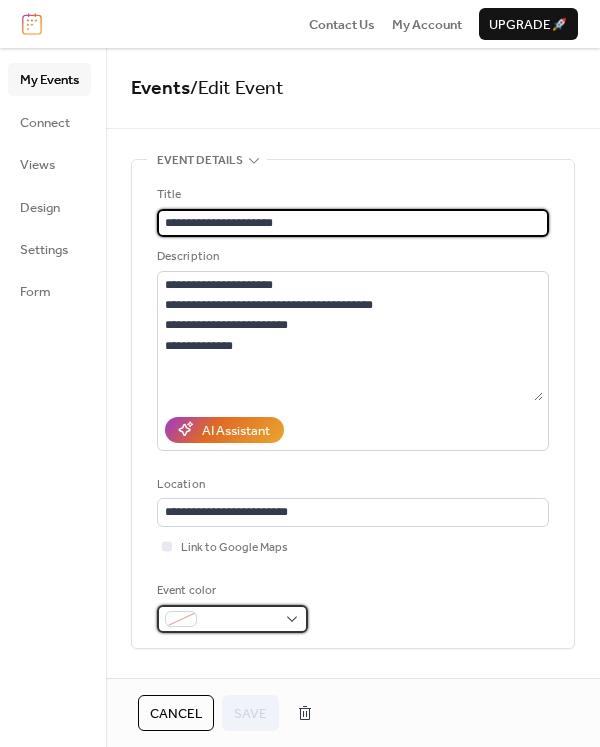 click at bounding box center (232, 619) 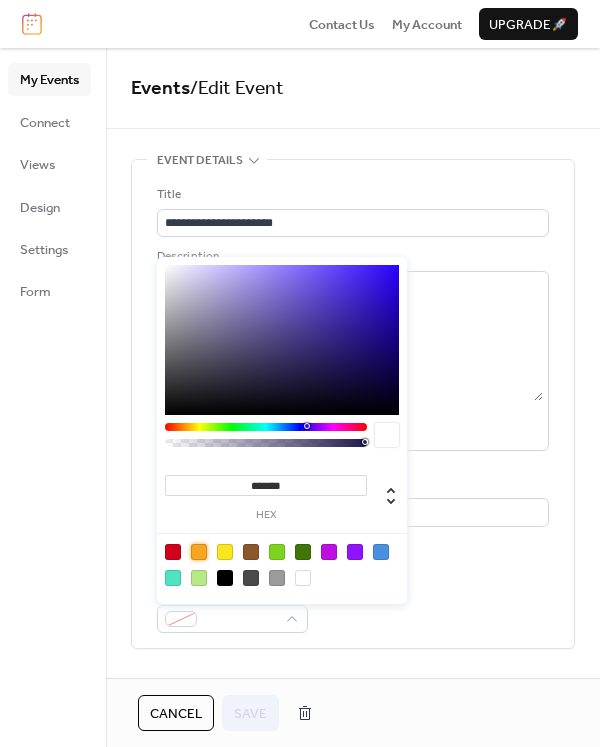 click at bounding box center (199, 552) 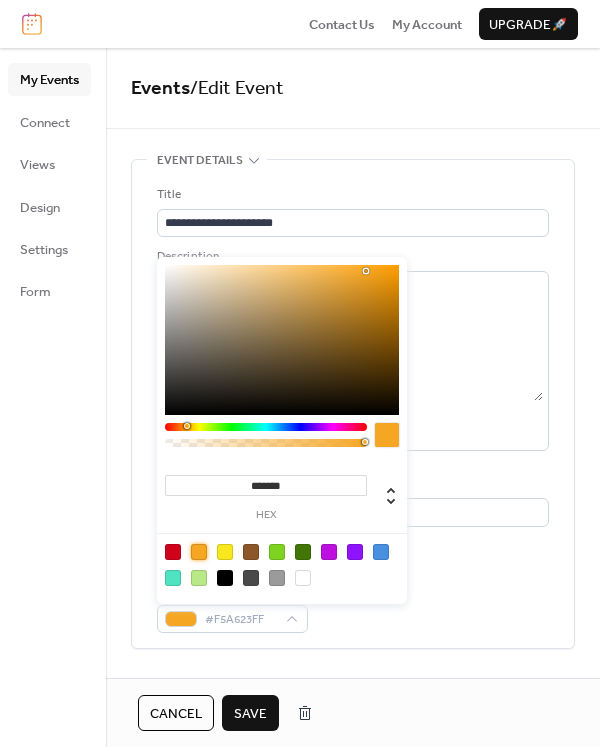 click on "Save" at bounding box center [250, 714] 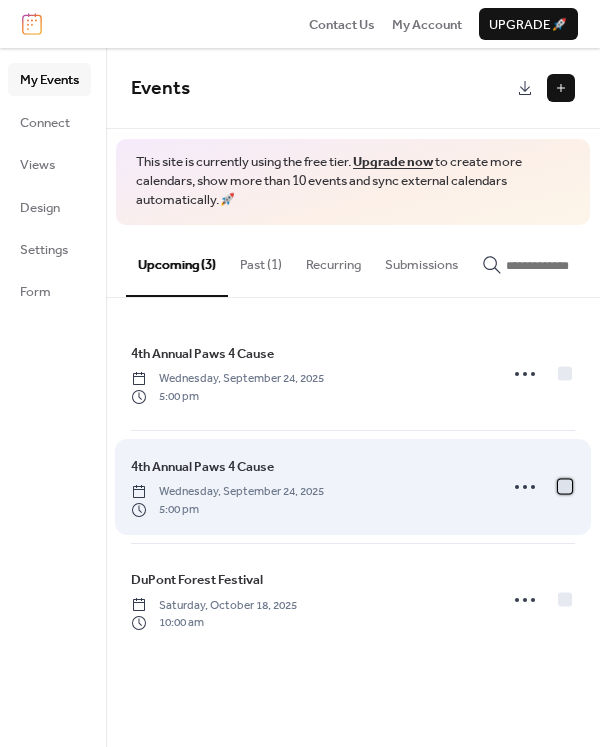 click at bounding box center [565, 486] 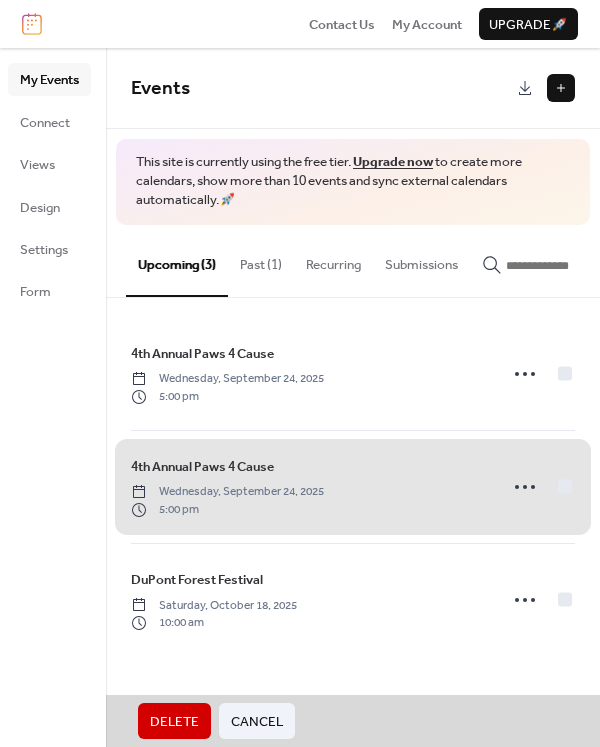 click on "Delete" at bounding box center [174, 722] 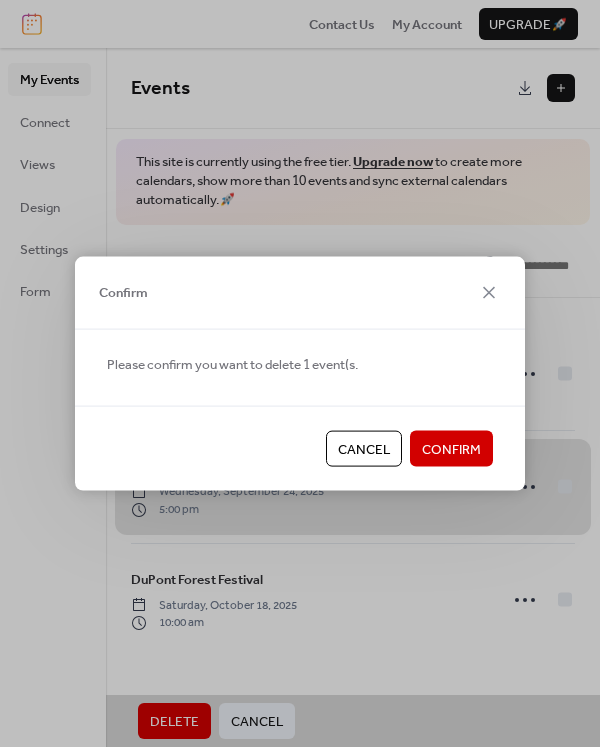 click on "Confirm" at bounding box center (451, 450) 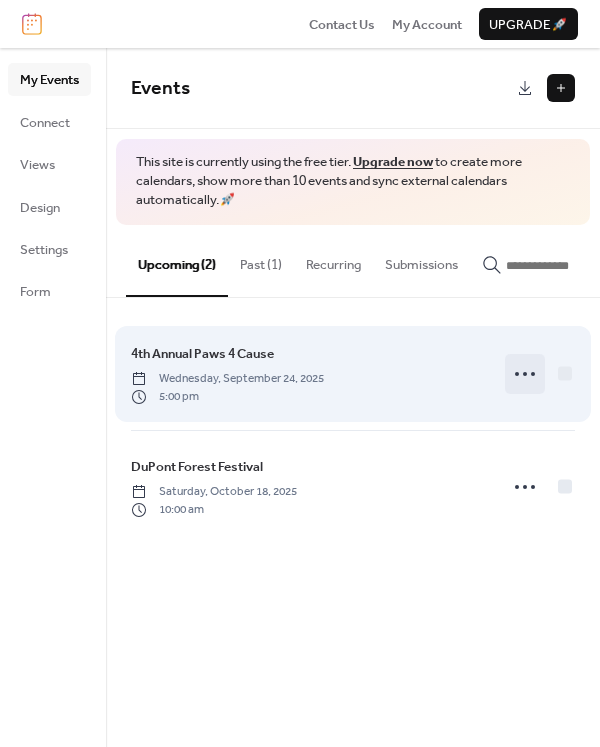 click 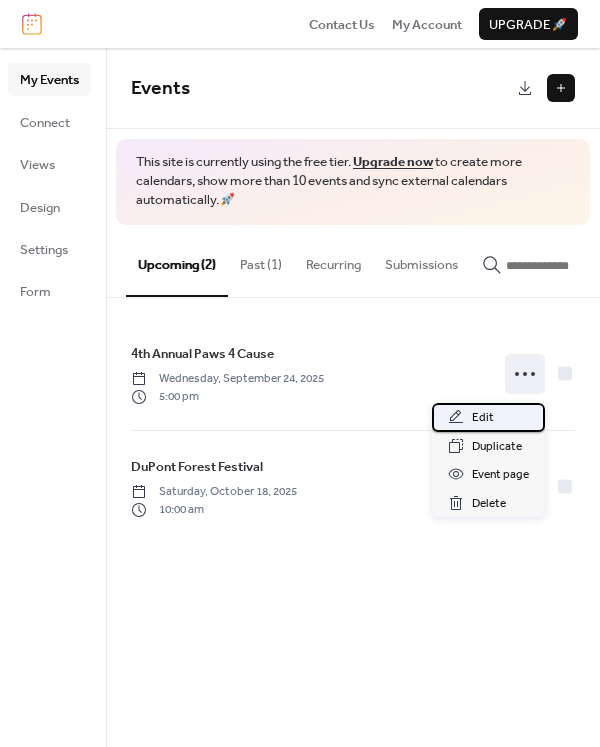 click on "Edit" at bounding box center [488, 417] 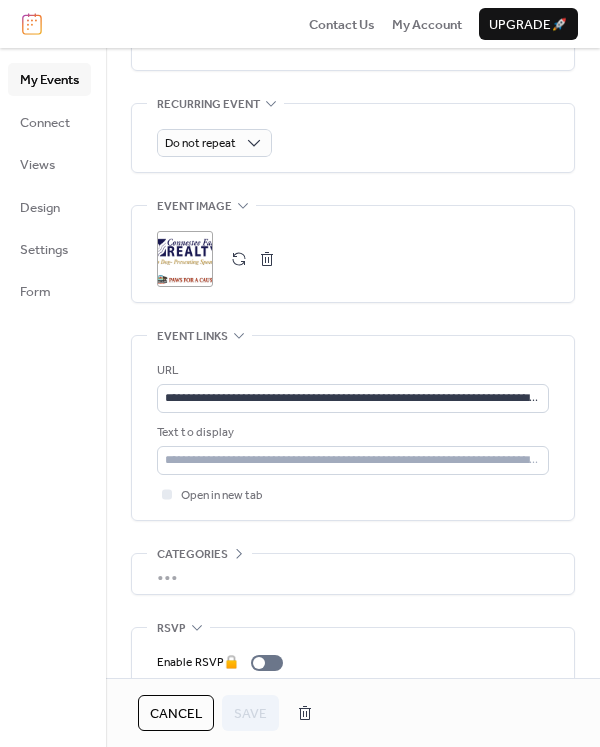 scroll, scrollTop: 929, scrollLeft: 0, axis: vertical 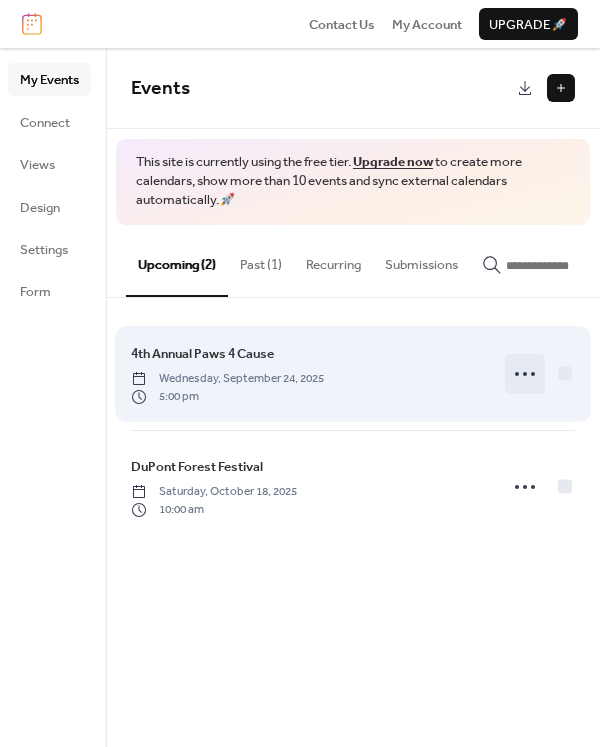 click 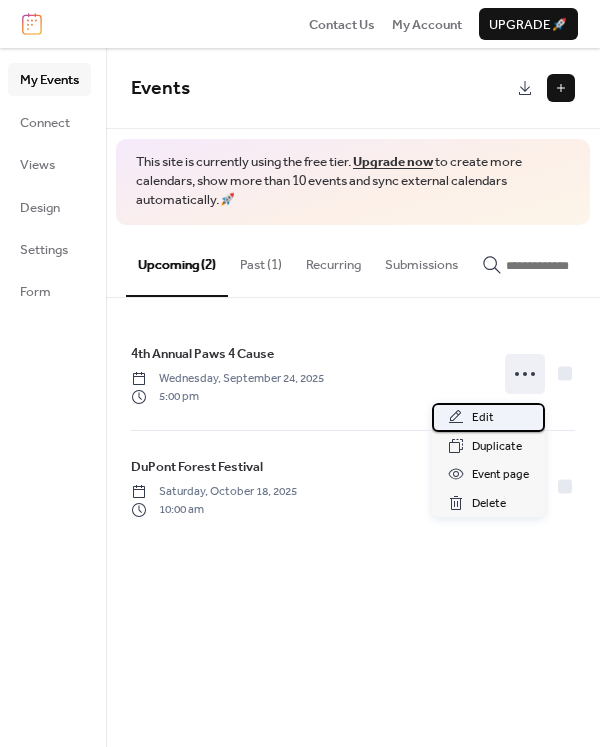 click on "Edit" at bounding box center [488, 417] 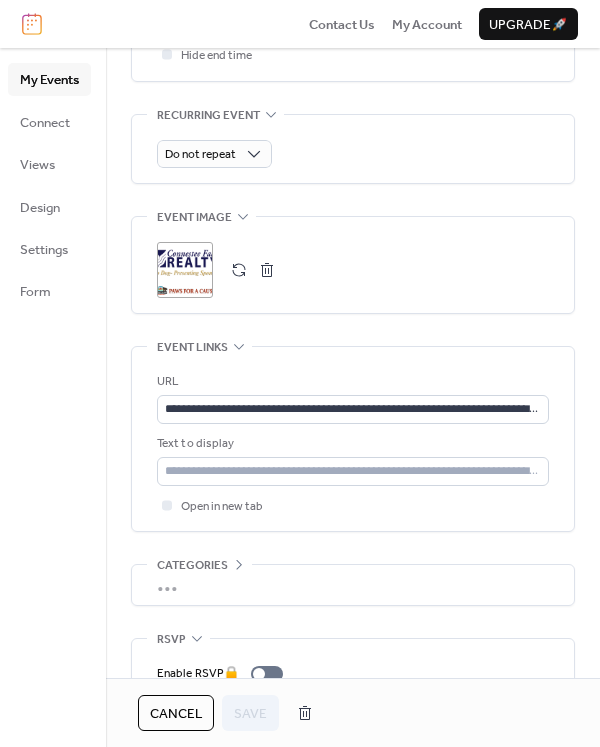 scroll, scrollTop: 896, scrollLeft: 0, axis: vertical 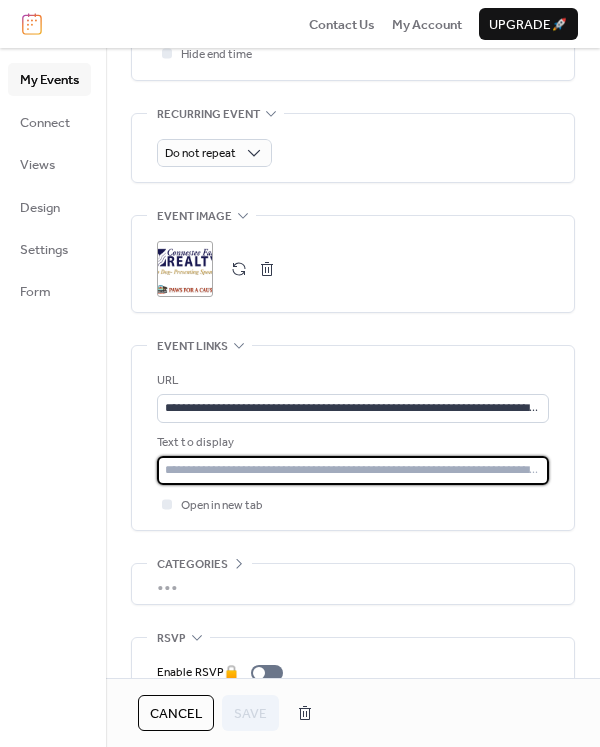 click at bounding box center (353, 470) 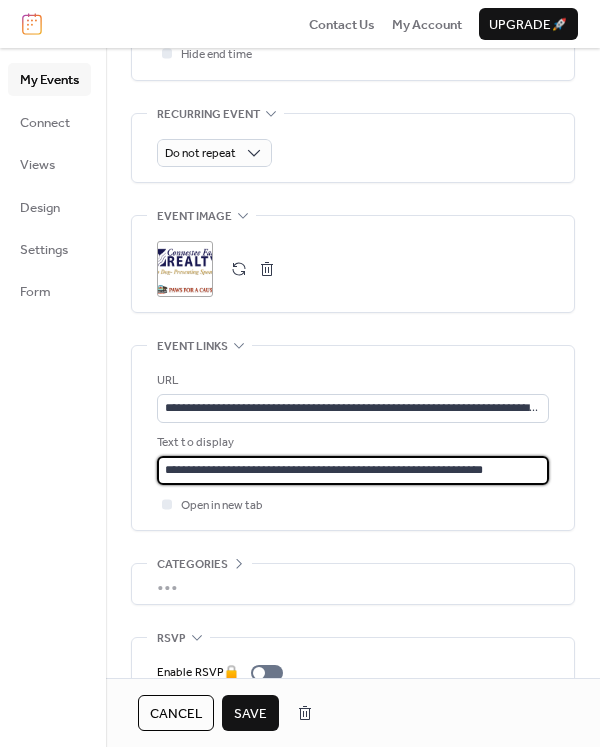 type on "**********" 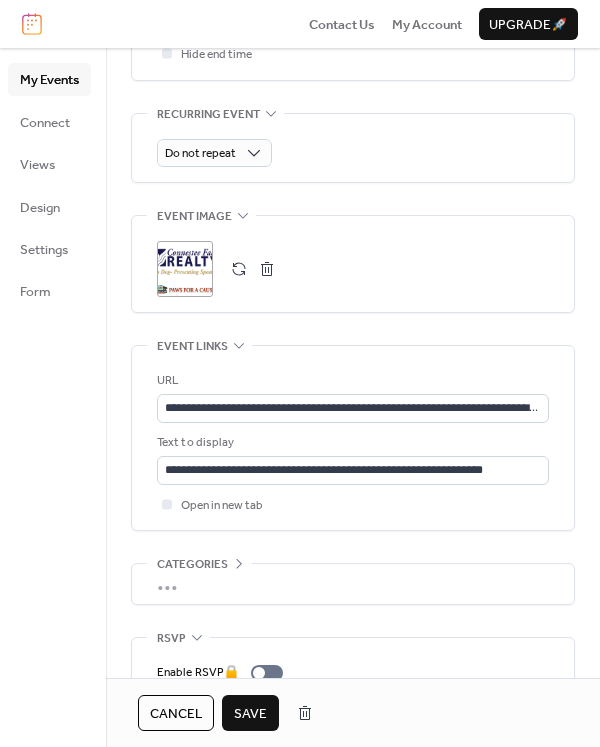 click on "Save" at bounding box center (250, 714) 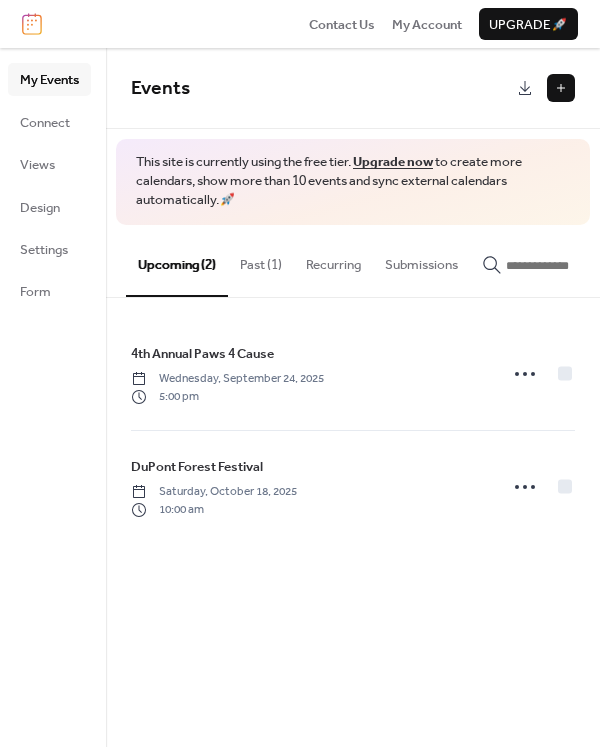 click on "Past (1)" at bounding box center [261, 260] 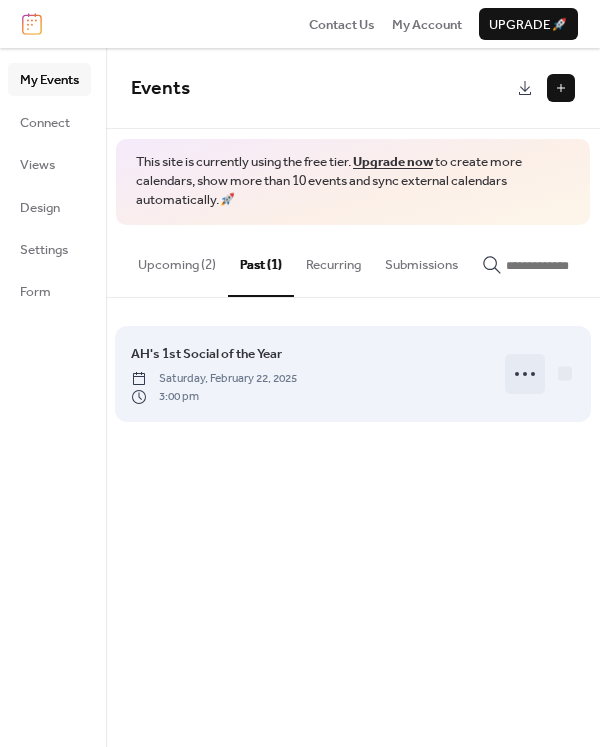 click 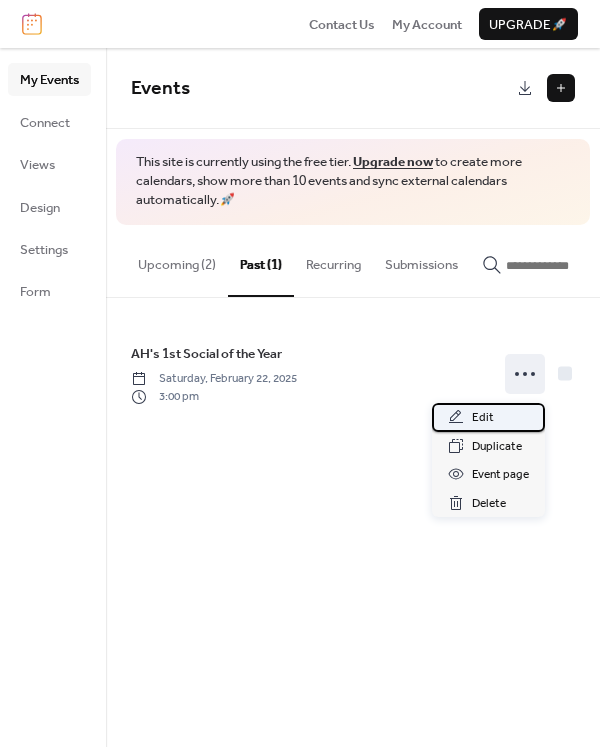 click on "Edit" at bounding box center [483, 418] 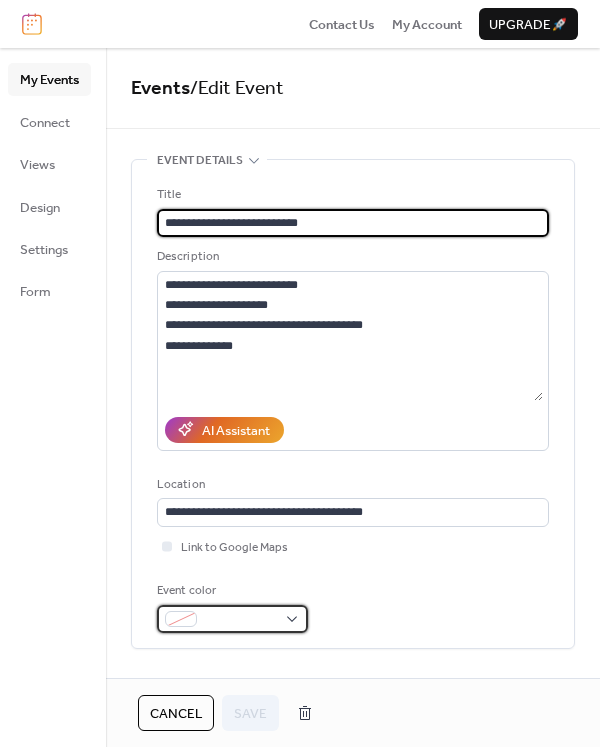 click at bounding box center [232, 619] 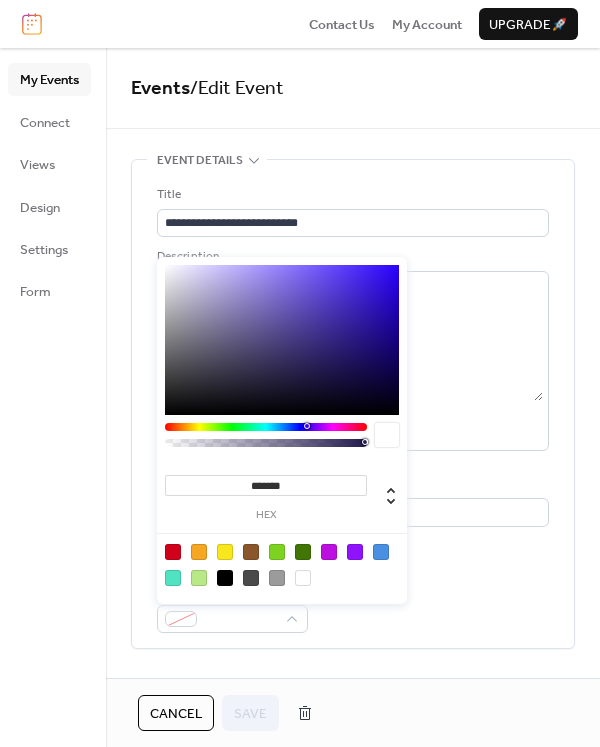 click at bounding box center [199, 552] 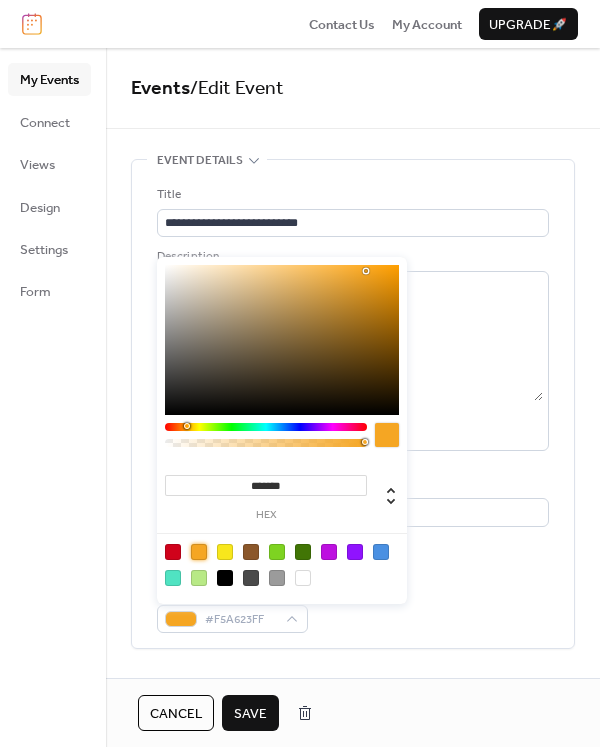 click at bounding box center [387, 435] 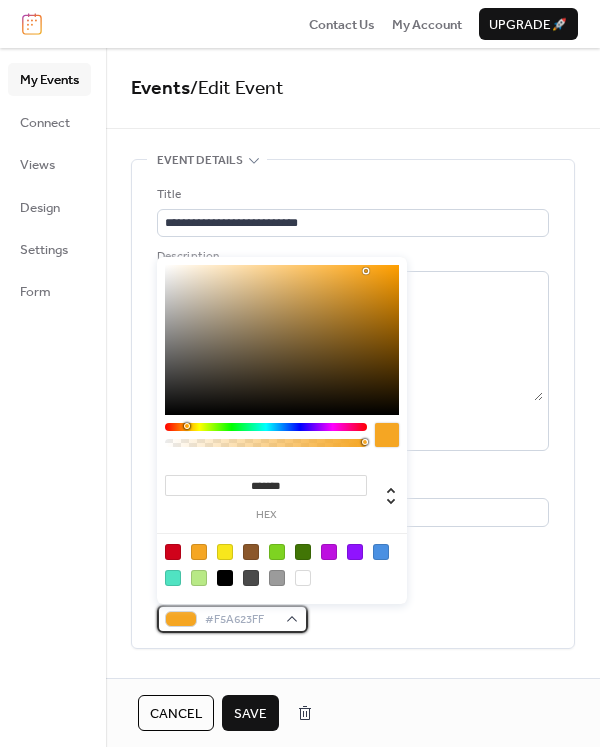 click on "#F5A623FF" at bounding box center (232, 619) 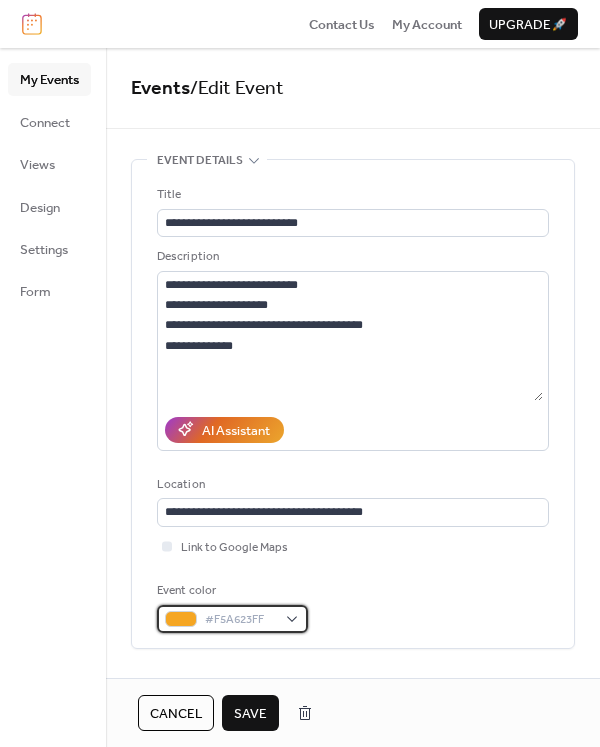 click on "#F5A623FF" at bounding box center [232, 619] 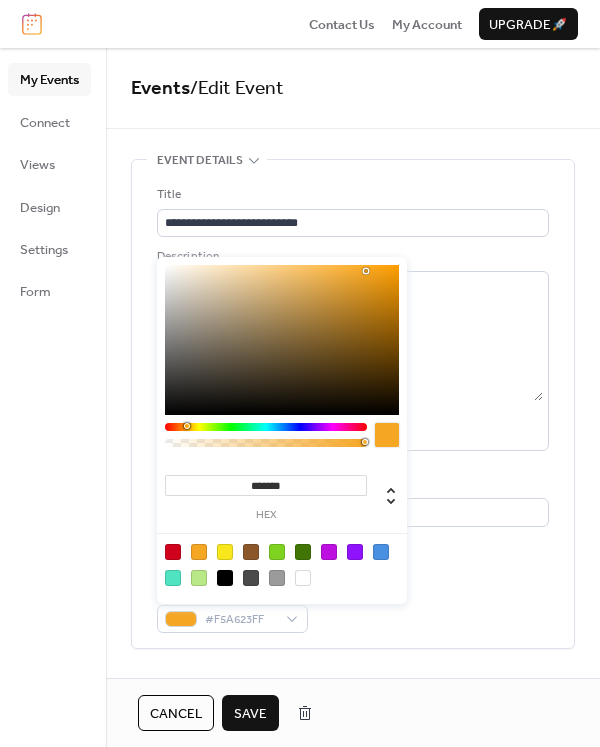 click on "Save" at bounding box center (250, 714) 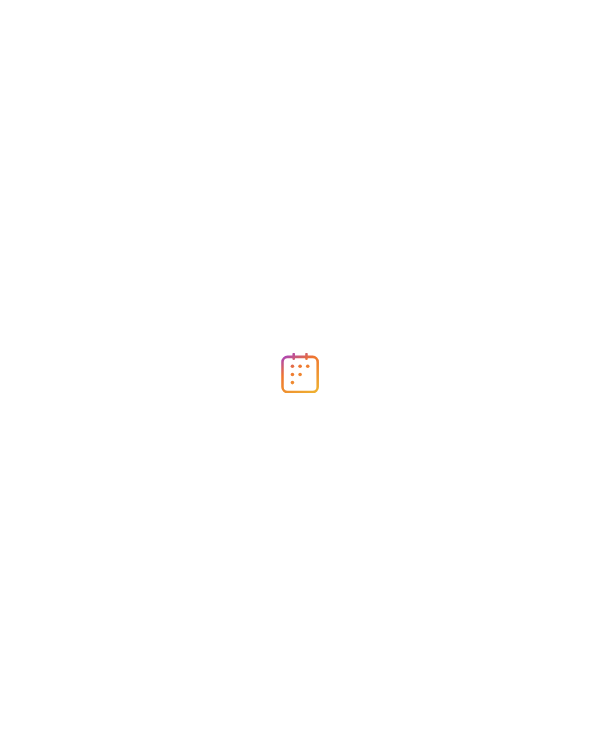 scroll, scrollTop: 0, scrollLeft: 0, axis: both 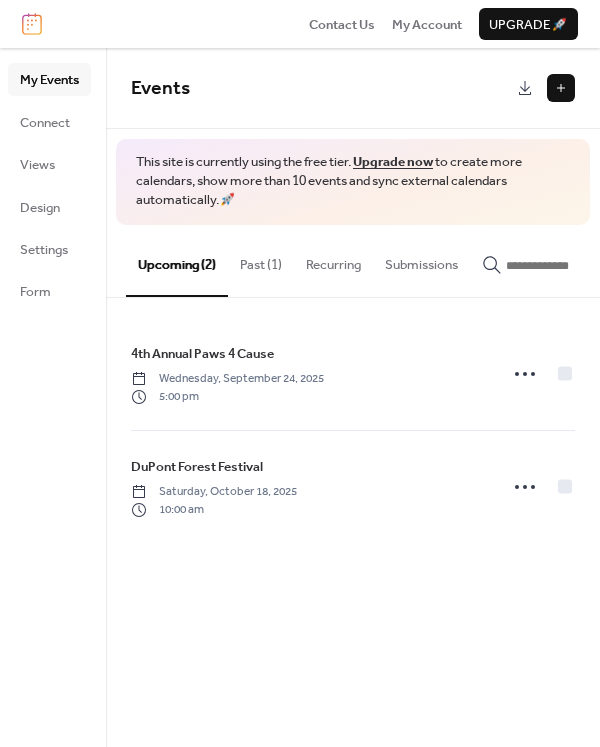 click on "My Events Connect Views Design Settings Form" at bounding box center [49, 185] 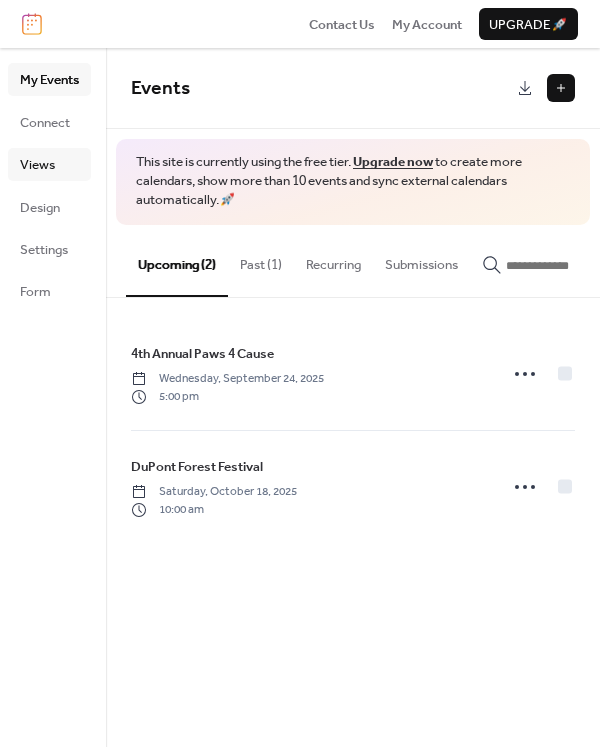 click on "Views" at bounding box center [37, 165] 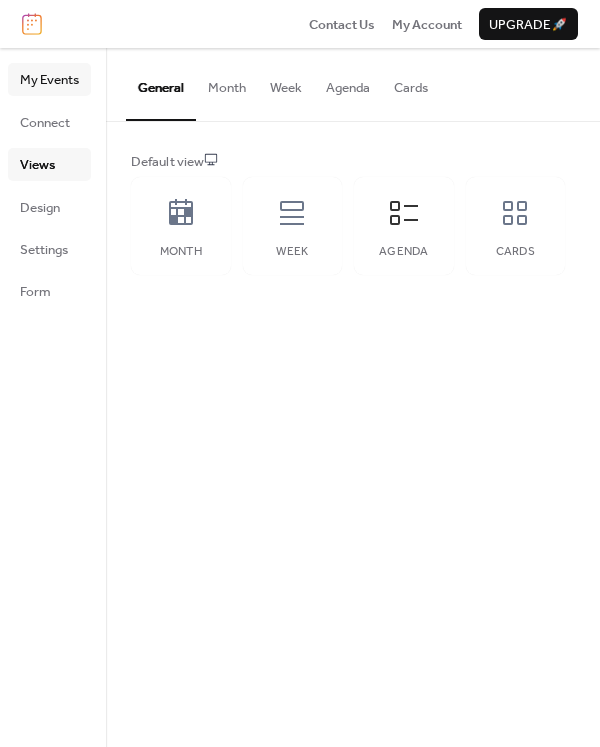 click on "My Events" at bounding box center (49, 80) 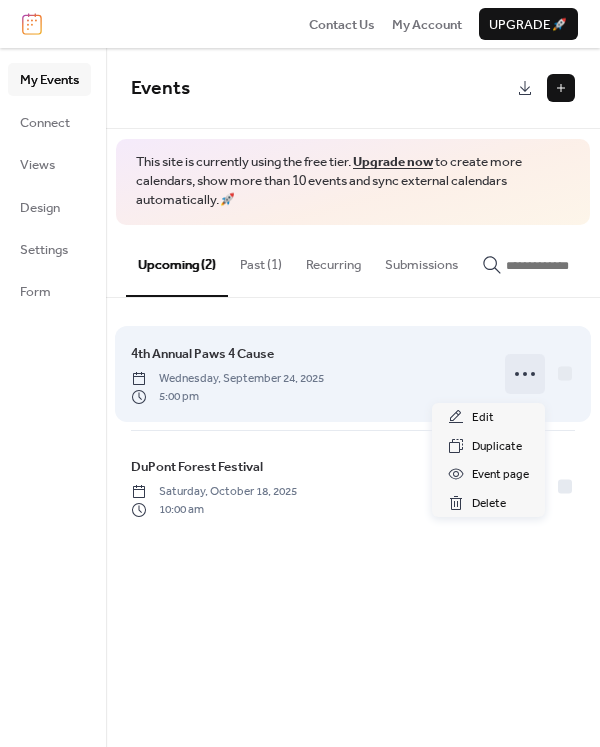 click 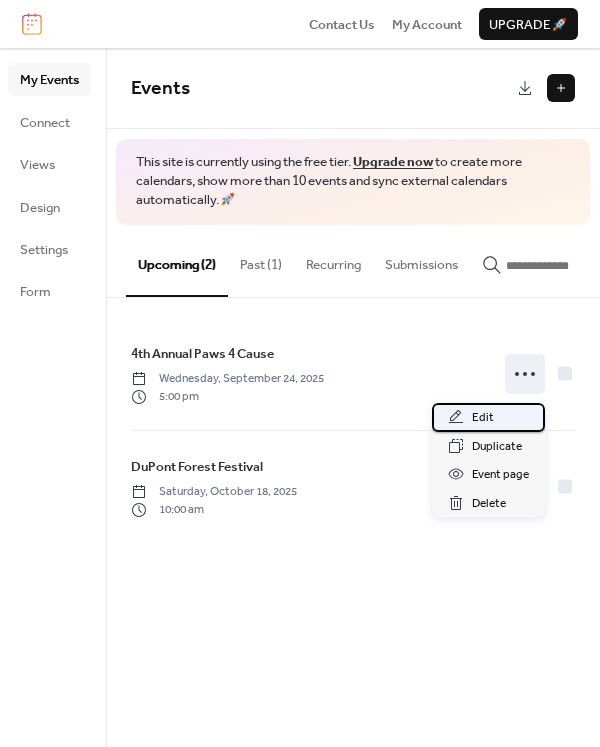 click on "Edit" at bounding box center (483, 418) 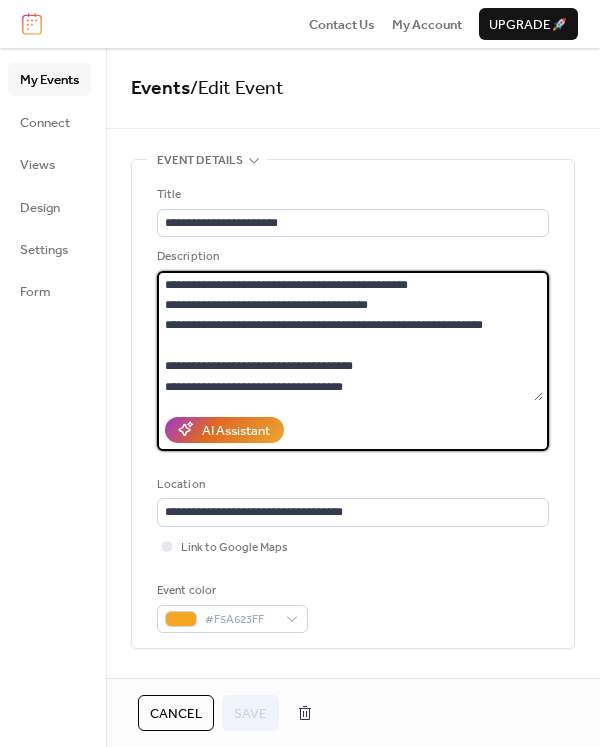 click on "**********" at bounding box center (350, 336) 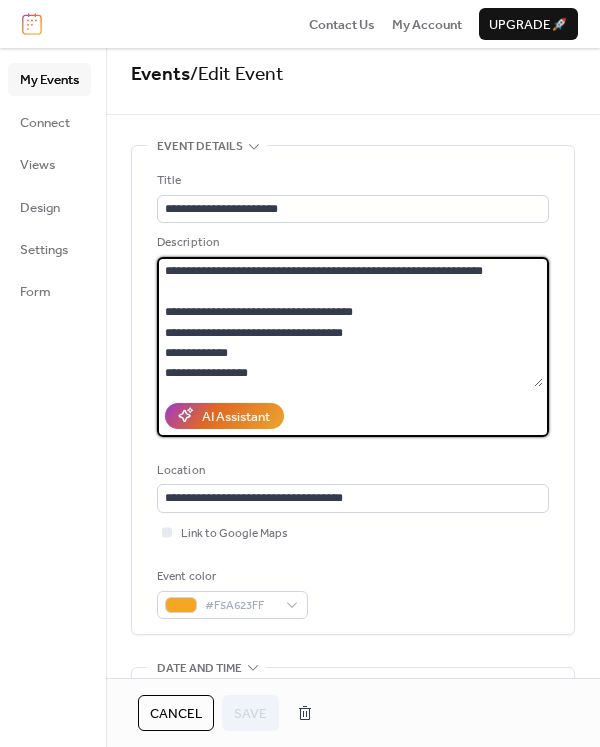 scroll, scrollTop: 14, scrollLeft: 0, axis: vertical 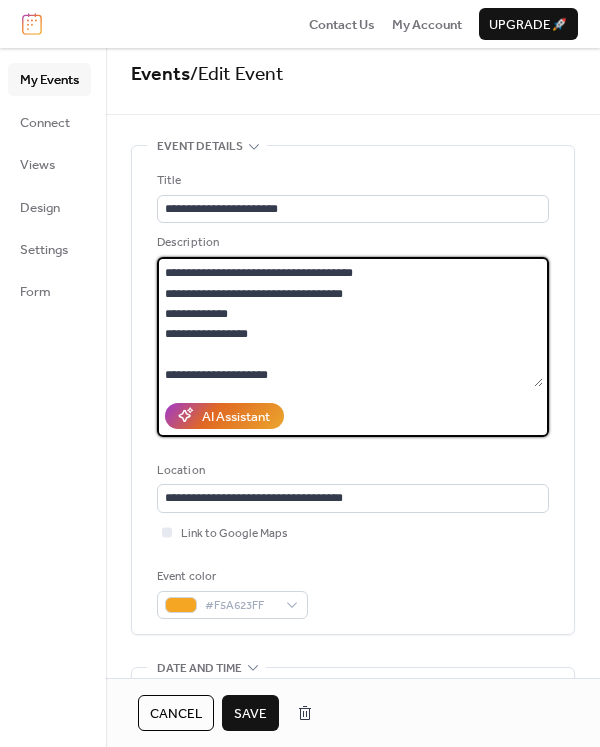 type on "**********" 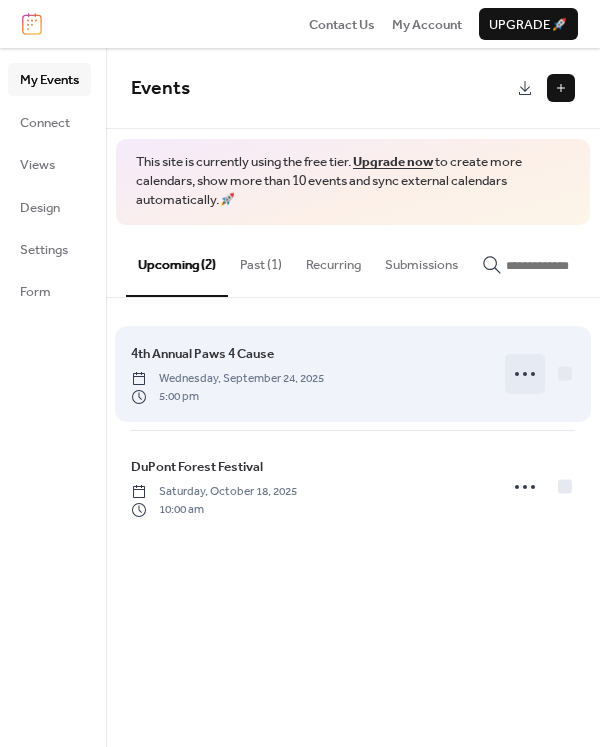 click 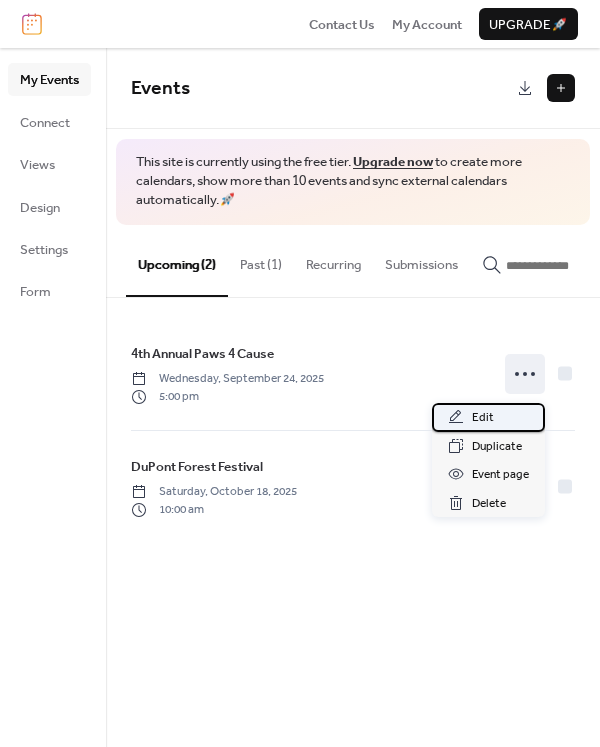 click on "Edit" at bounding box center (488, 417) 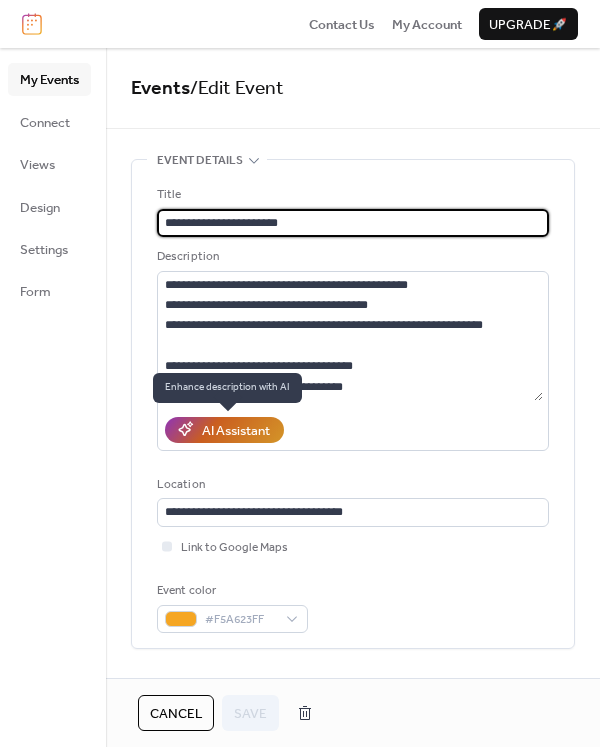 click on "AI Assistant" at bounding box center (236, 431) 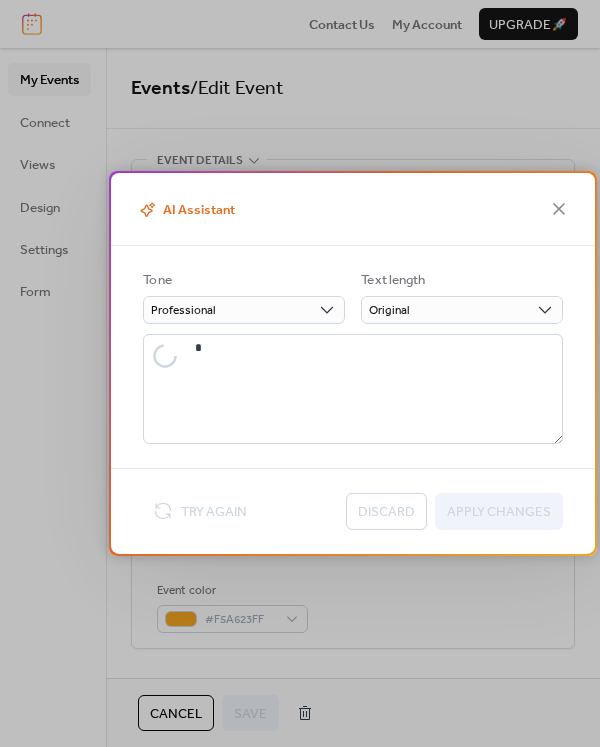 type on "**********" 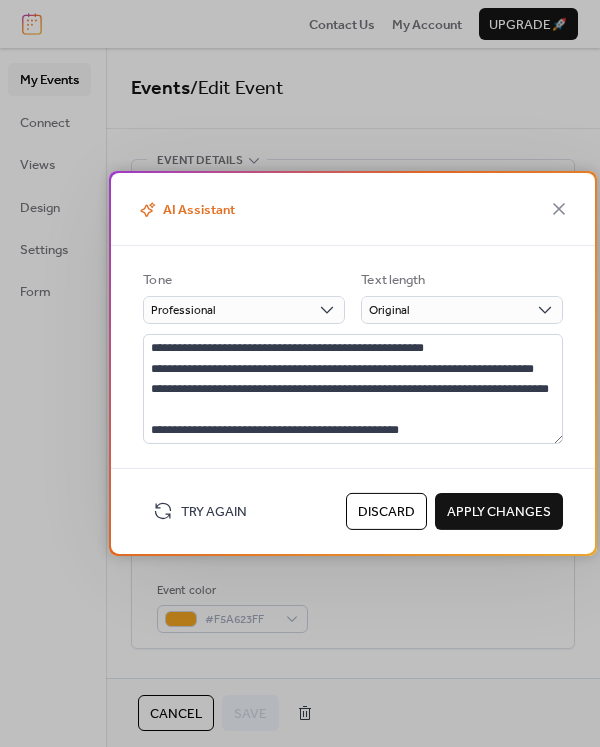 click on "Discard" at bounding box center [386, 512] 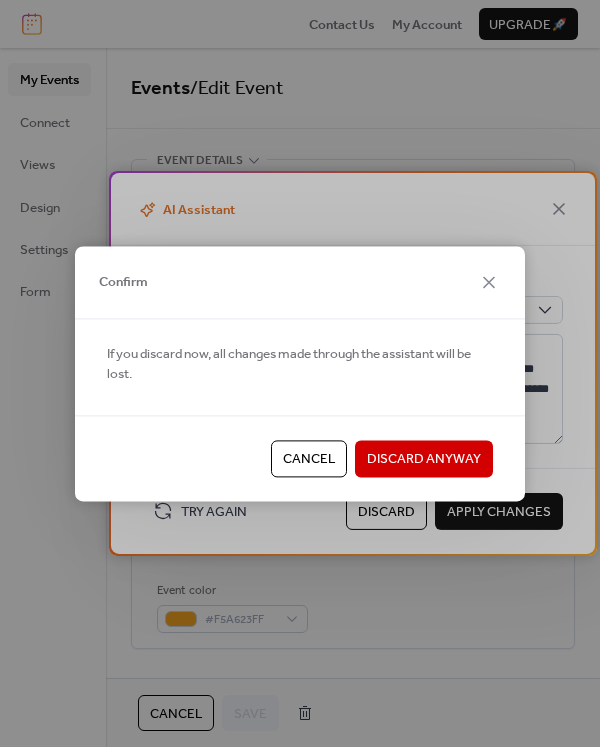 click on "Discard Anyway" at bounding box center (424, 460) 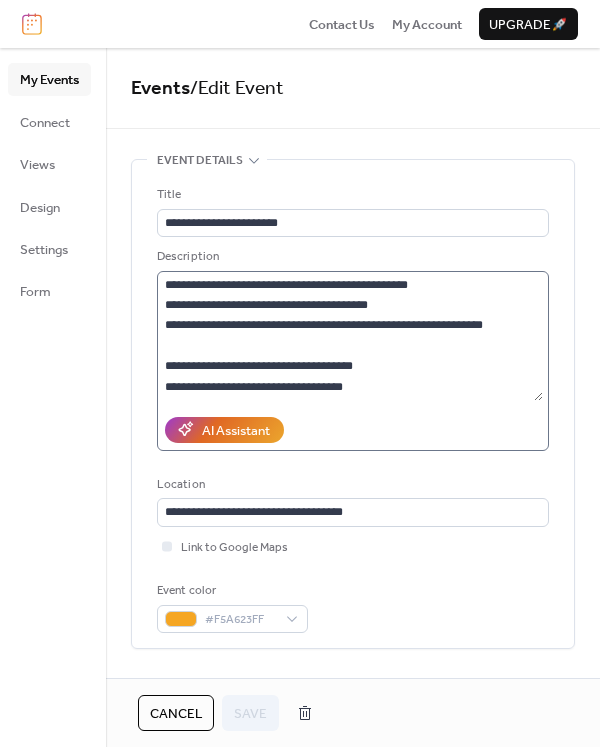 scroll, scrollTop: 81, scrollLeft: 0, axis: vertical 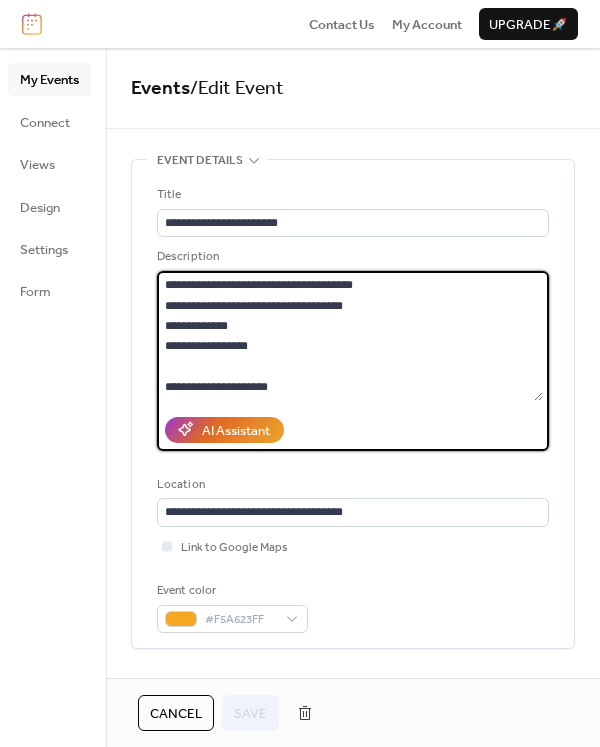 drag, startPoint x: 311, startPoint y: 389, endPoint x: 134, endPoint y: 363, distance: 178.89941 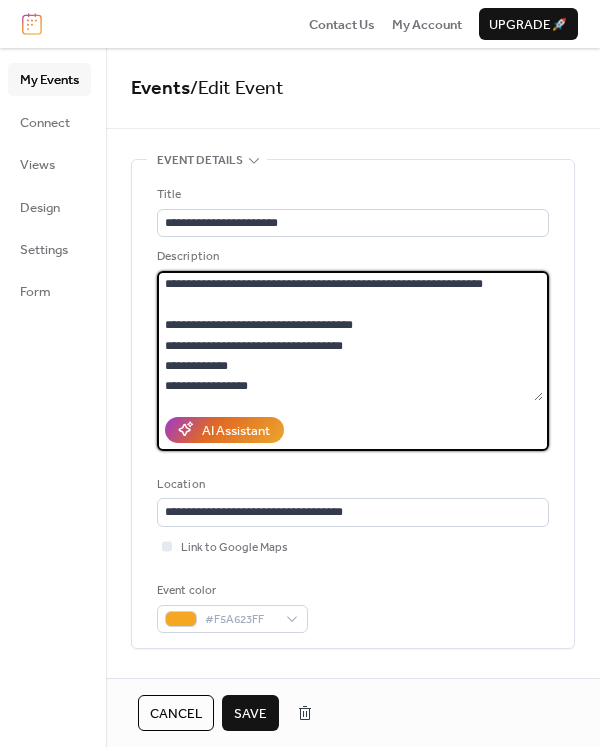scroll, scrollTop: 40, scrollLeft: 0, axis: vertical 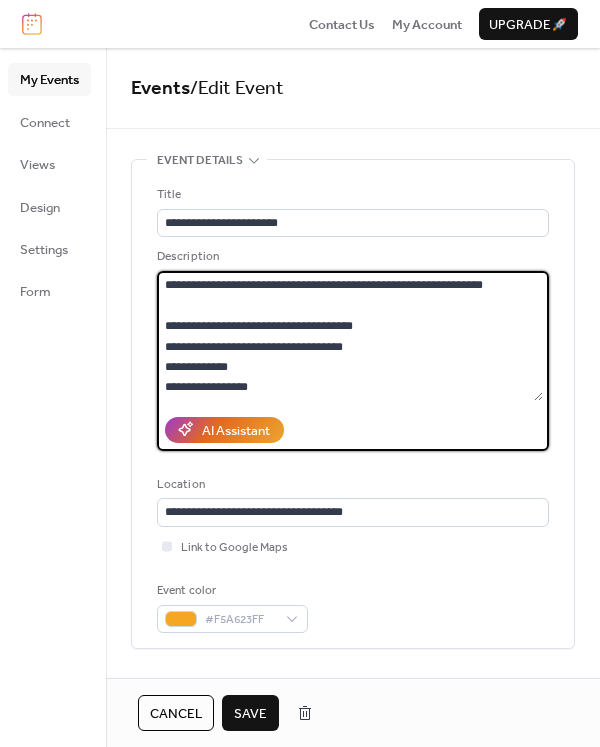 type on "**********" 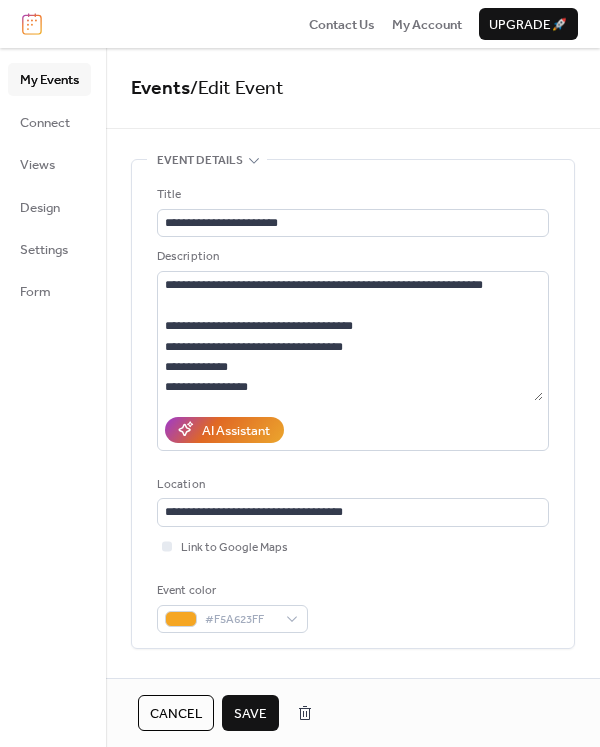 click on "Save" at bounding box center [250, 714] 